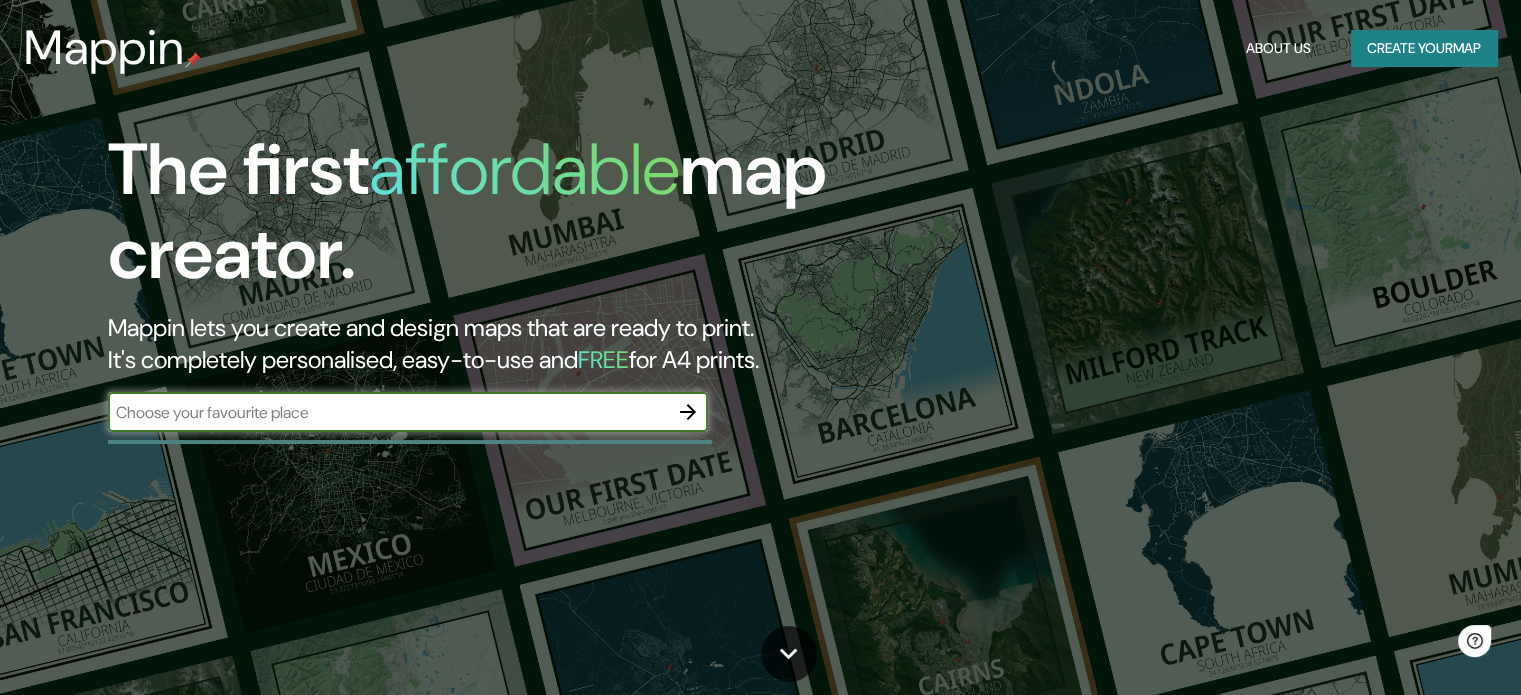 scroll, scrollTop: 0, scrollLeft: 0, axis: both 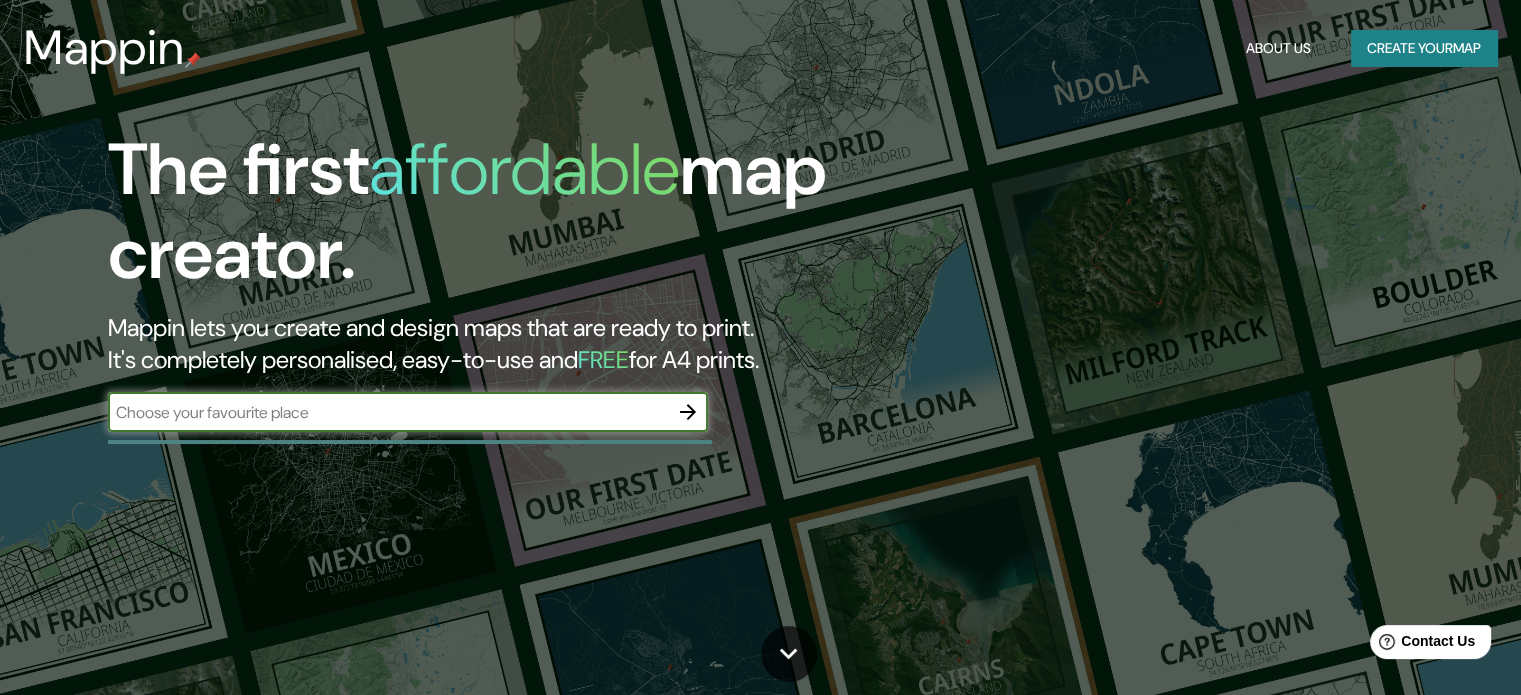 click at bounding box center [388, 412] 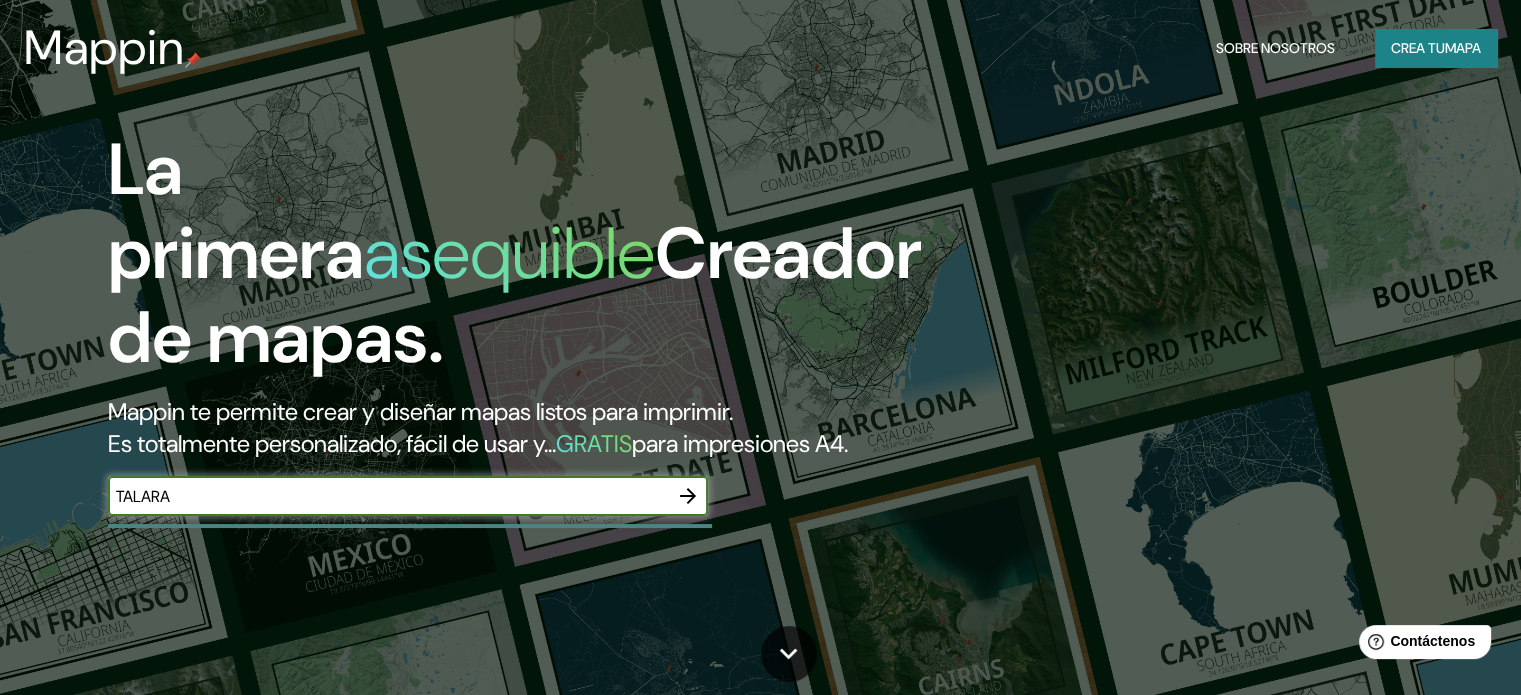type on "TALARA" 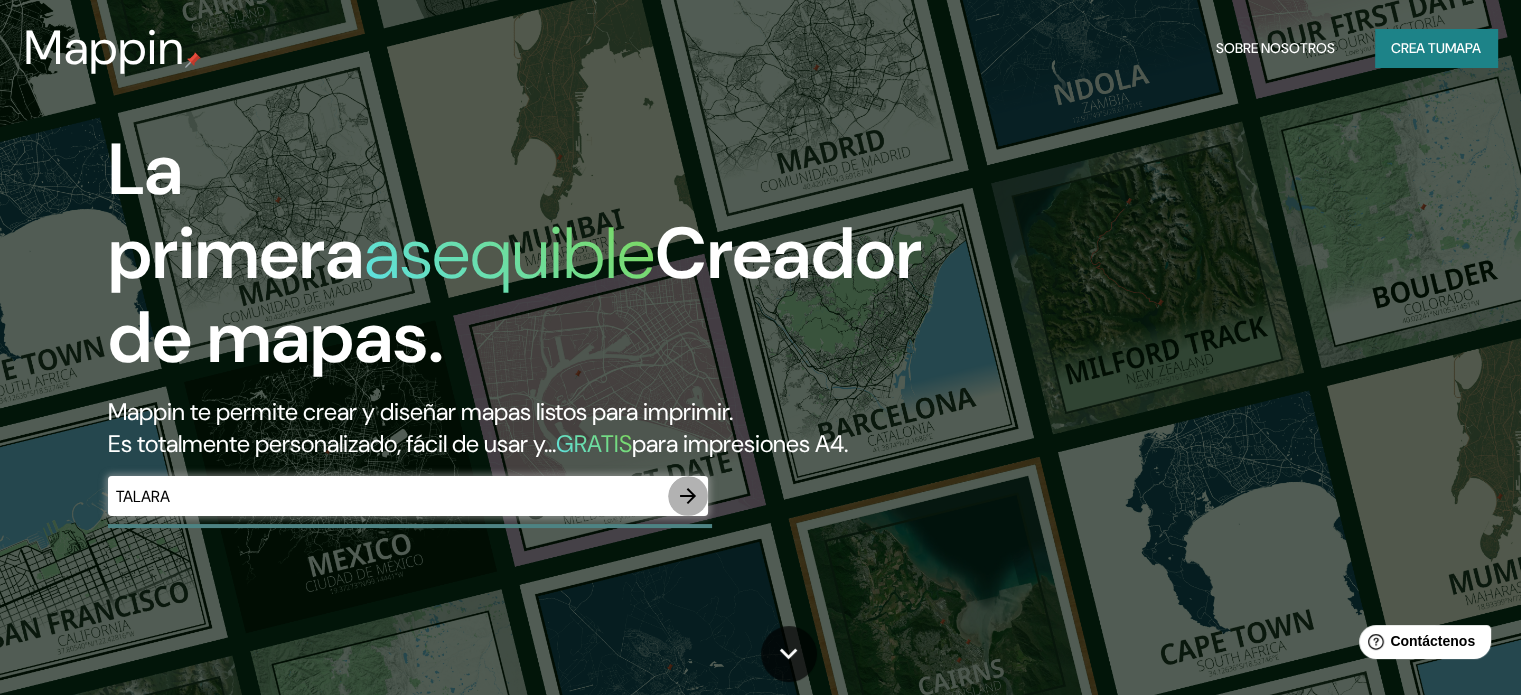 click 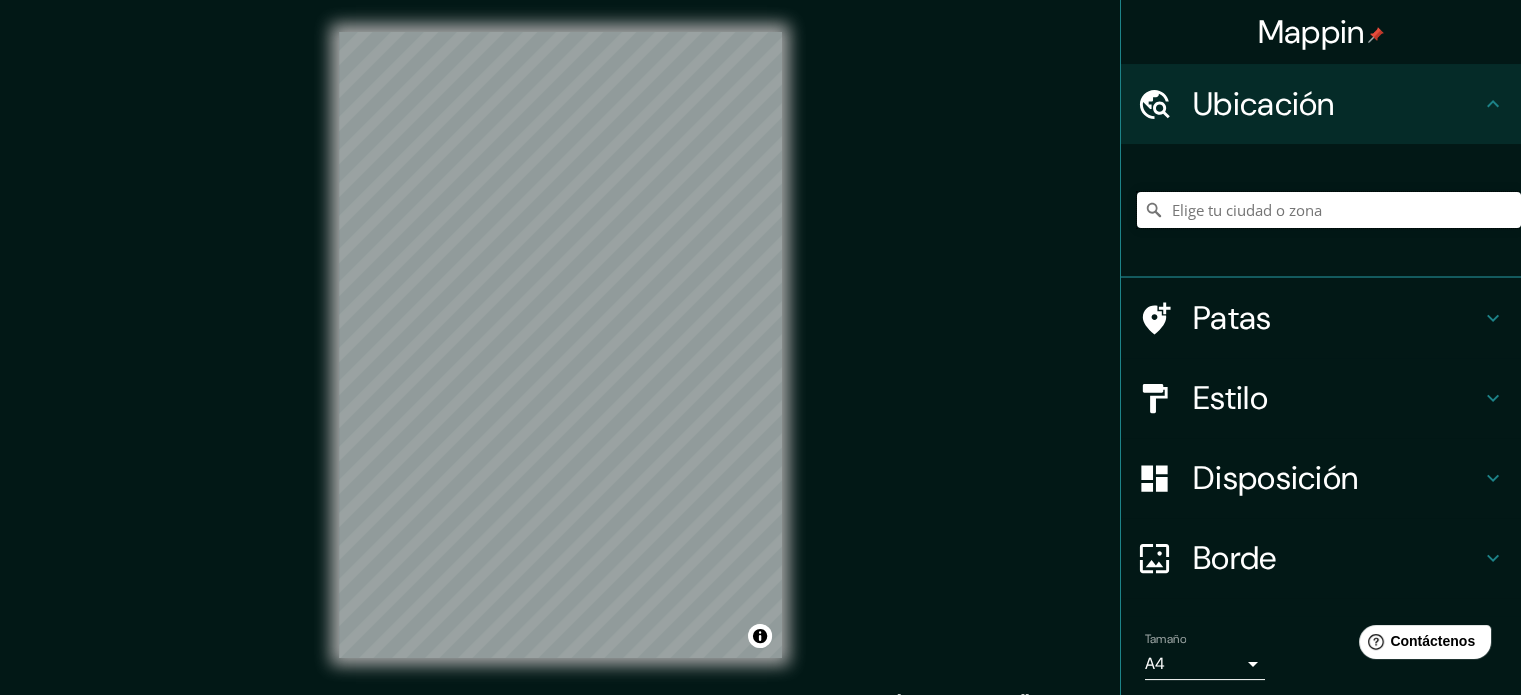 click at bounding box center (1329, 210) 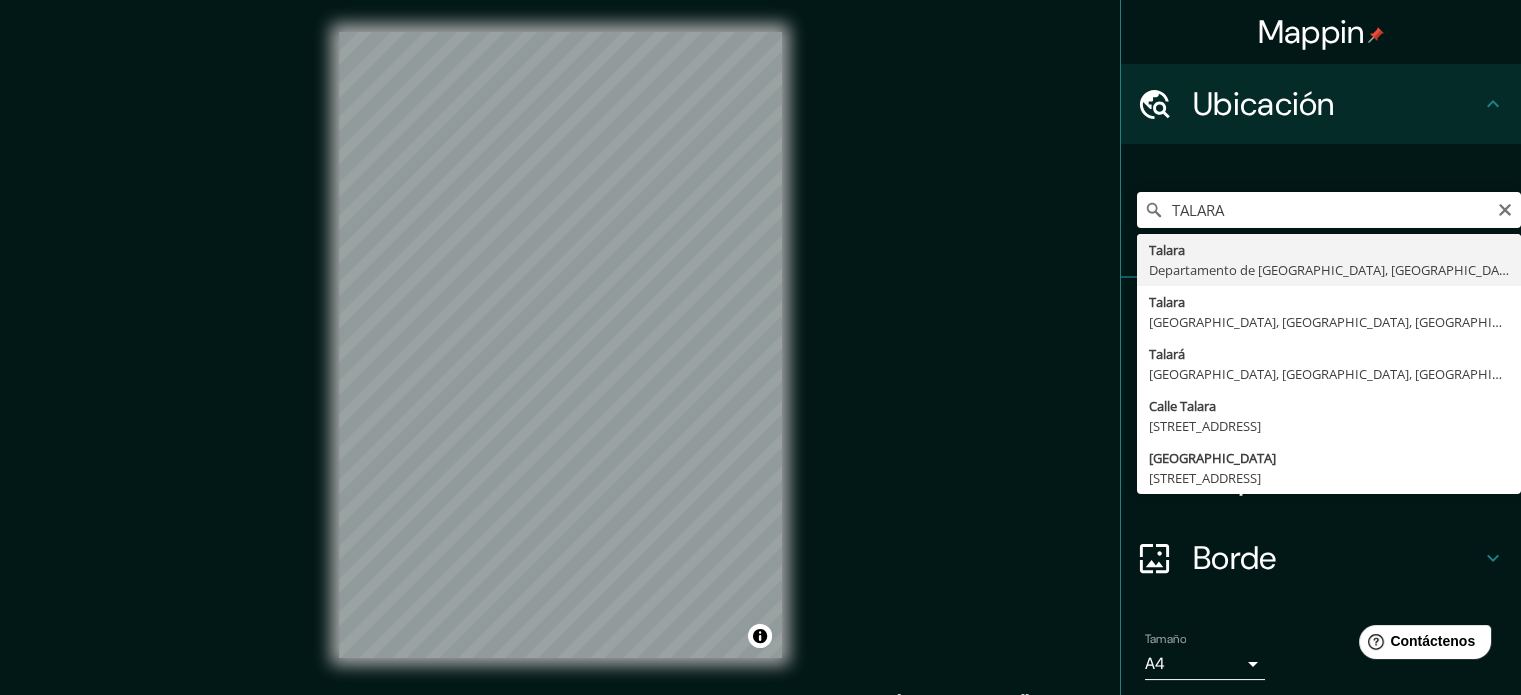 type on "[GEOGRAPHIC_DATA], [GEOGRAPHIC_DATA], [GEOGRAPHIC_DATA]" 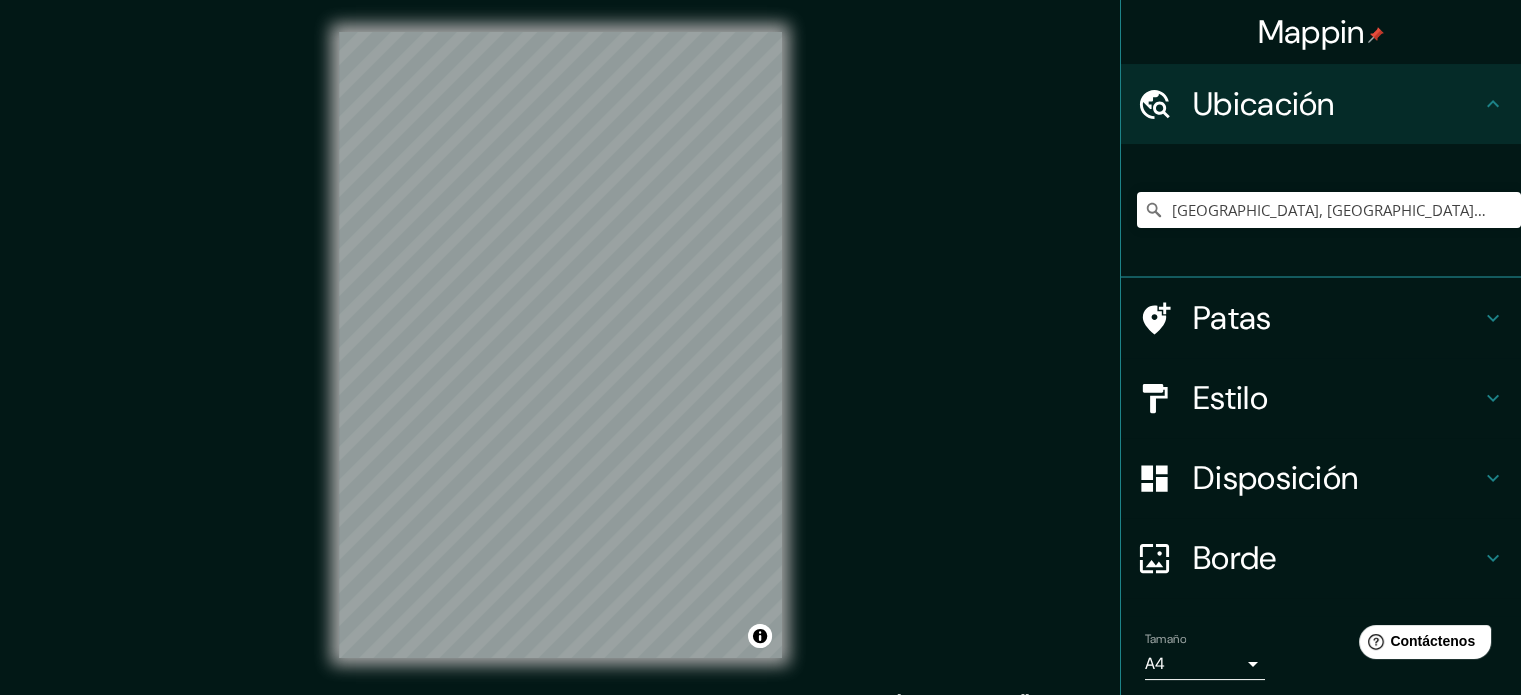 click on "Estilo" at bounding box center [1337, 398] 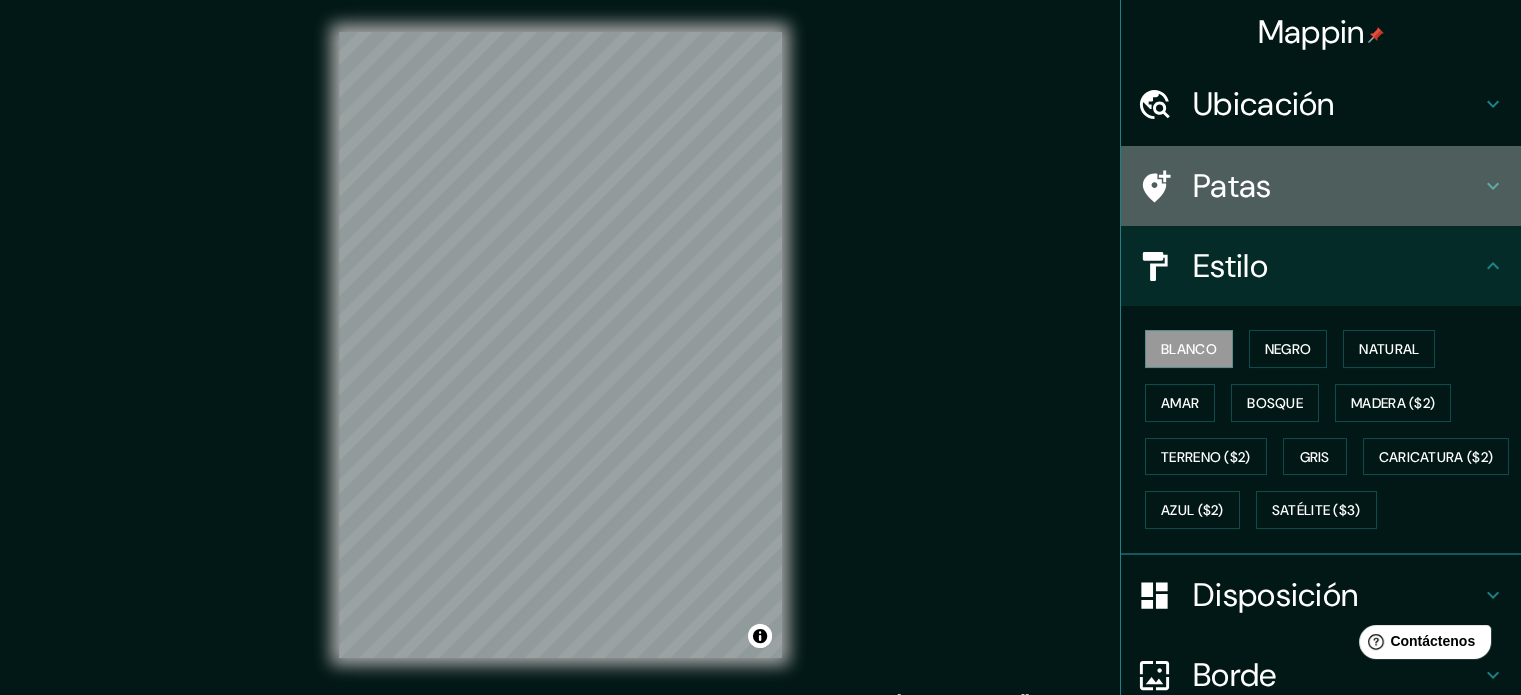 click 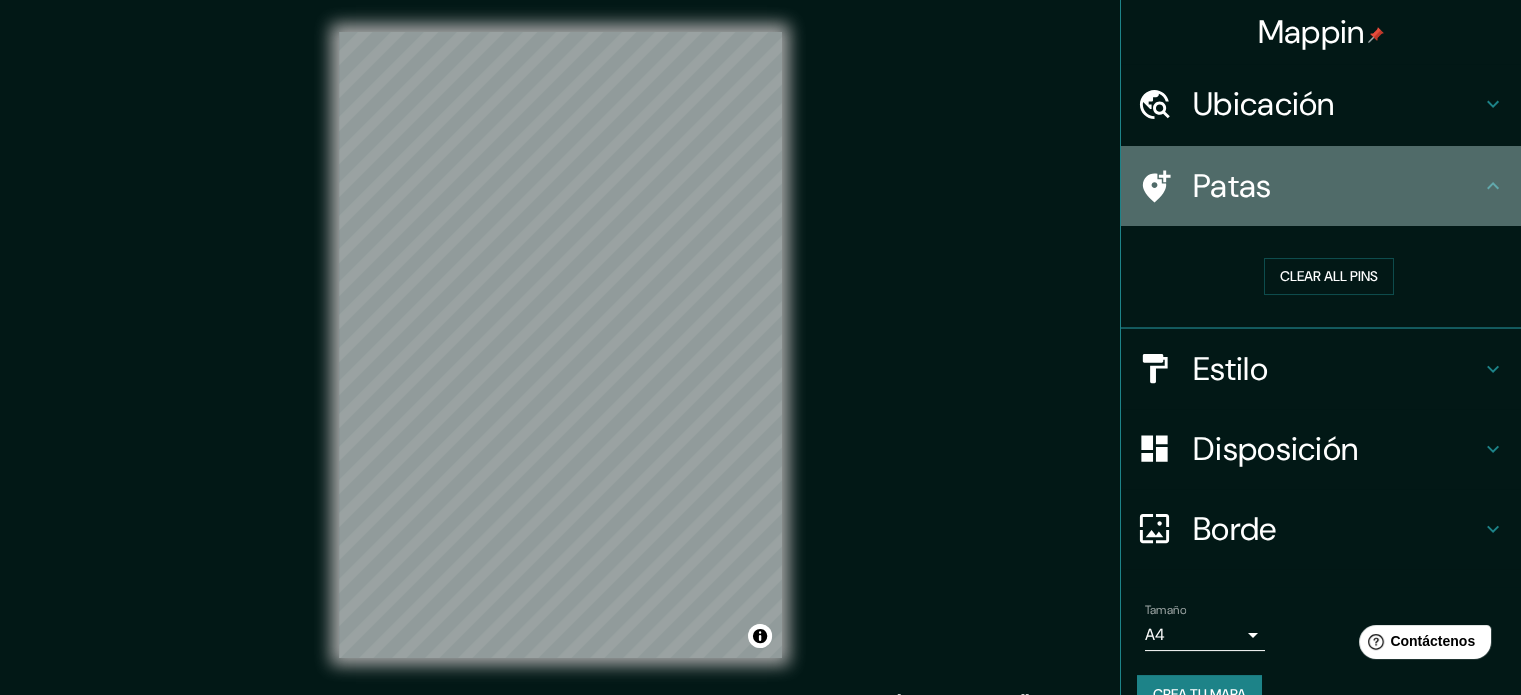 click 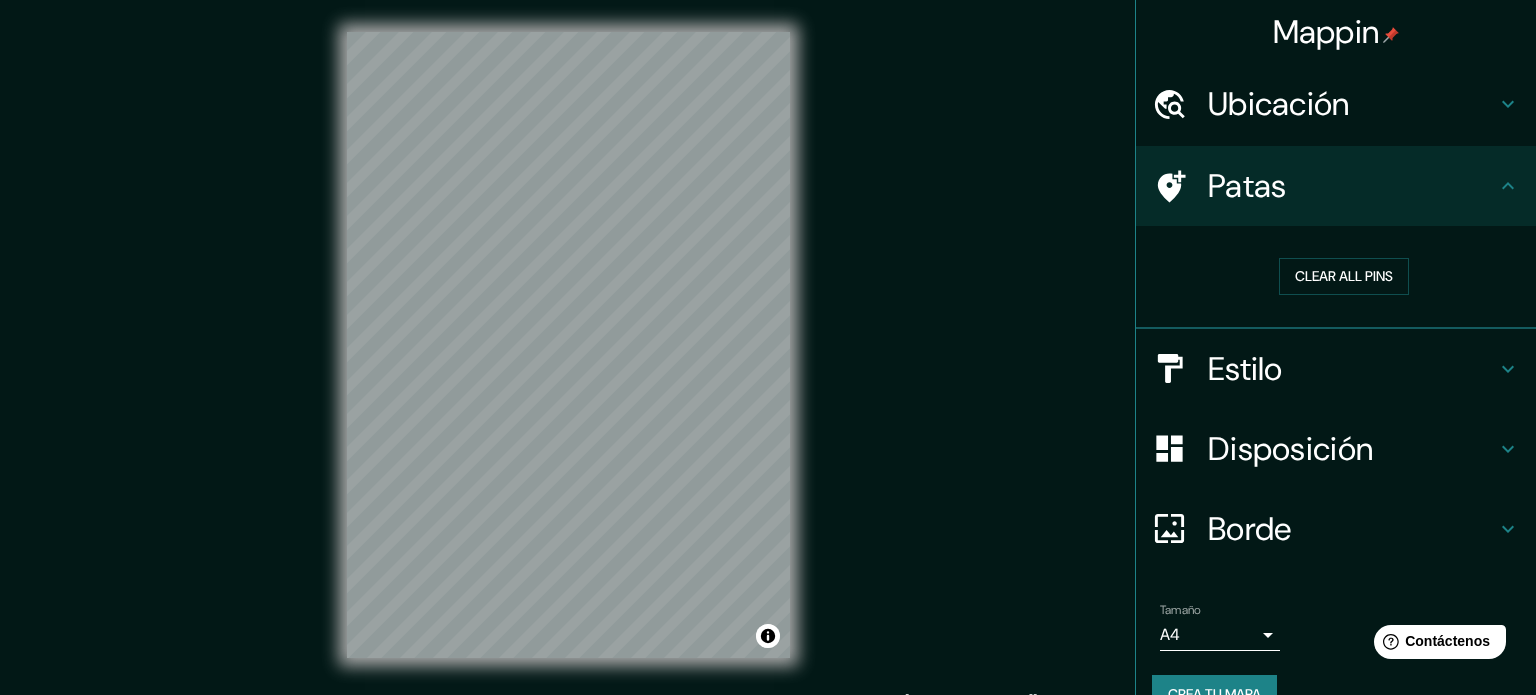 click on "Mappin Ubicación [GEOGRAPHIC_DATA], [GEOGRAPHIC_DATA], [GEOGRAPHIC_DATA] Patas Clear all pins Estilo Disposición Borde Elige un borde.  Consejo  : puedes opacar las capas del marco para crear efectos geniales. Ninguno Simple Transparente Elegante Tamaño A4 single Crea tu mapa © Mapbox   © OpenStreetMap   Improve this map Si tiene algún problema, sugerencia o inquietud, envíe un correo electrónico a  [EMAIL_ADDRESS][DOMAIN_NAME]  .   . . Texto original Valora esta traducción Tu opinión servirá para ayudar a mejorar el Traductor de Google" at bounding box center (768, 347) 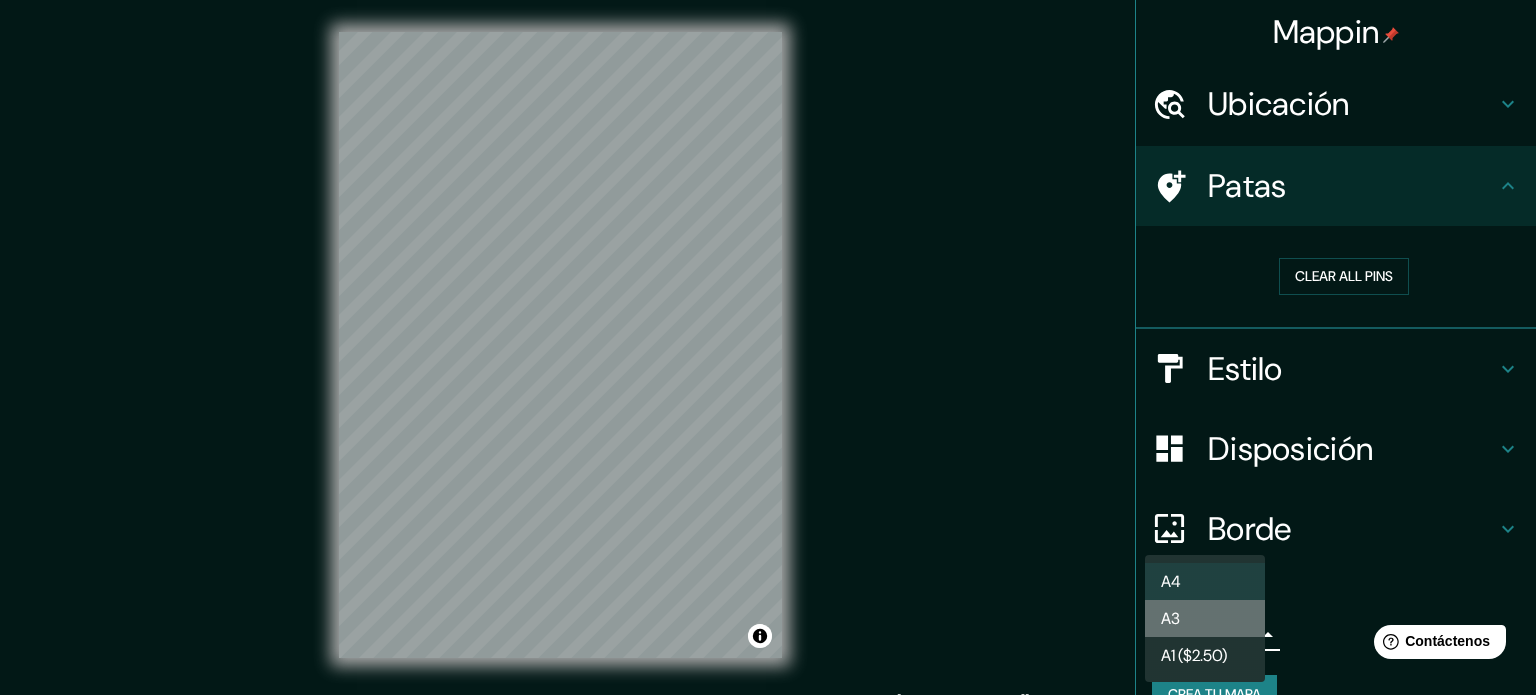 click on "A3" at bounding box center [1205, 618] 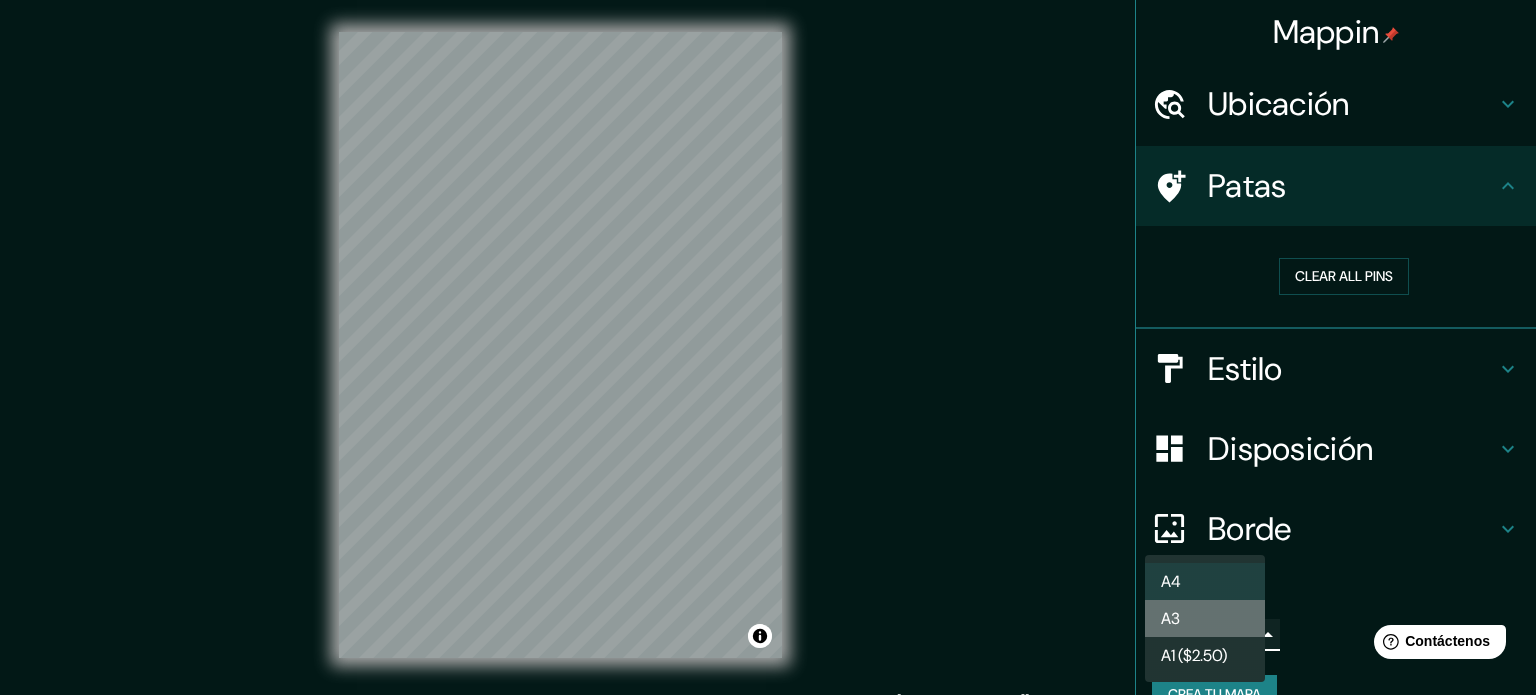 type on "a4" 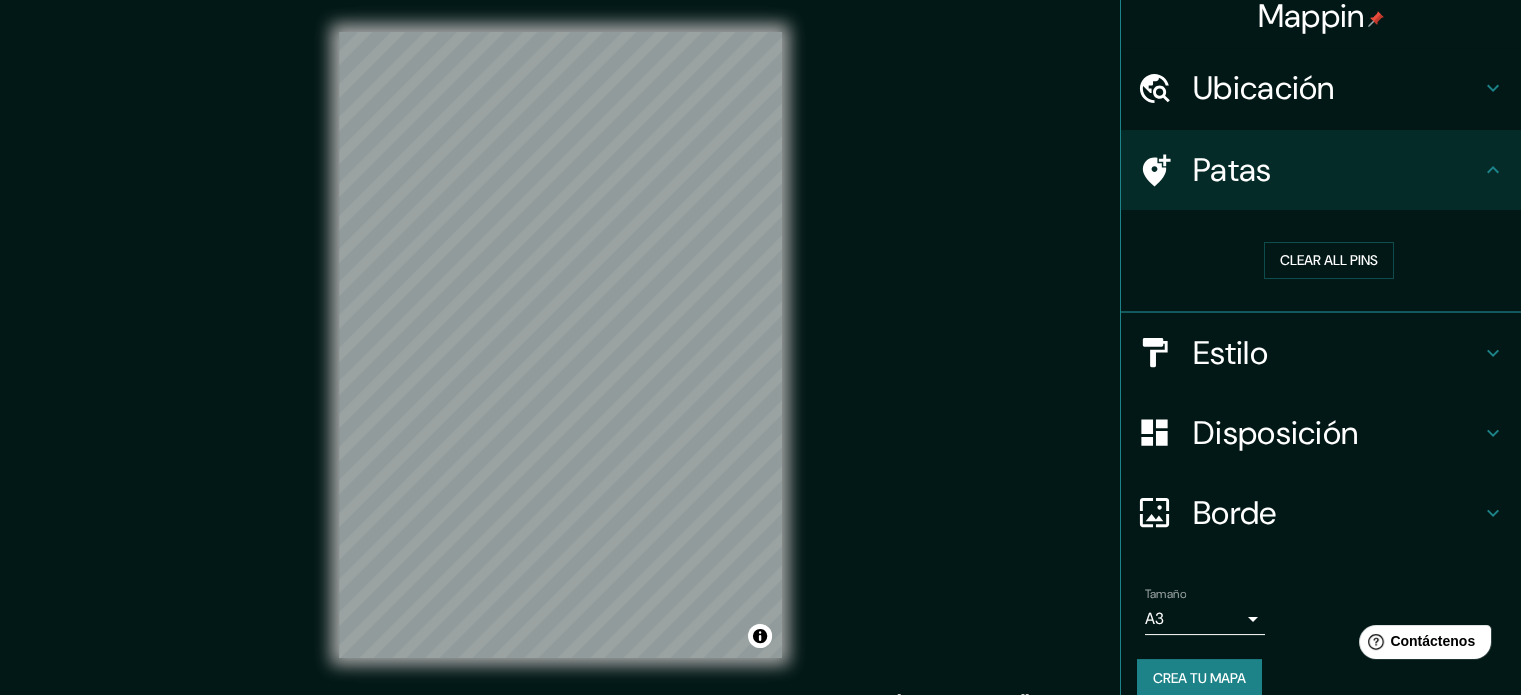 scroll, scrollTop: 39, scrollLeft: 0, axis: vertical 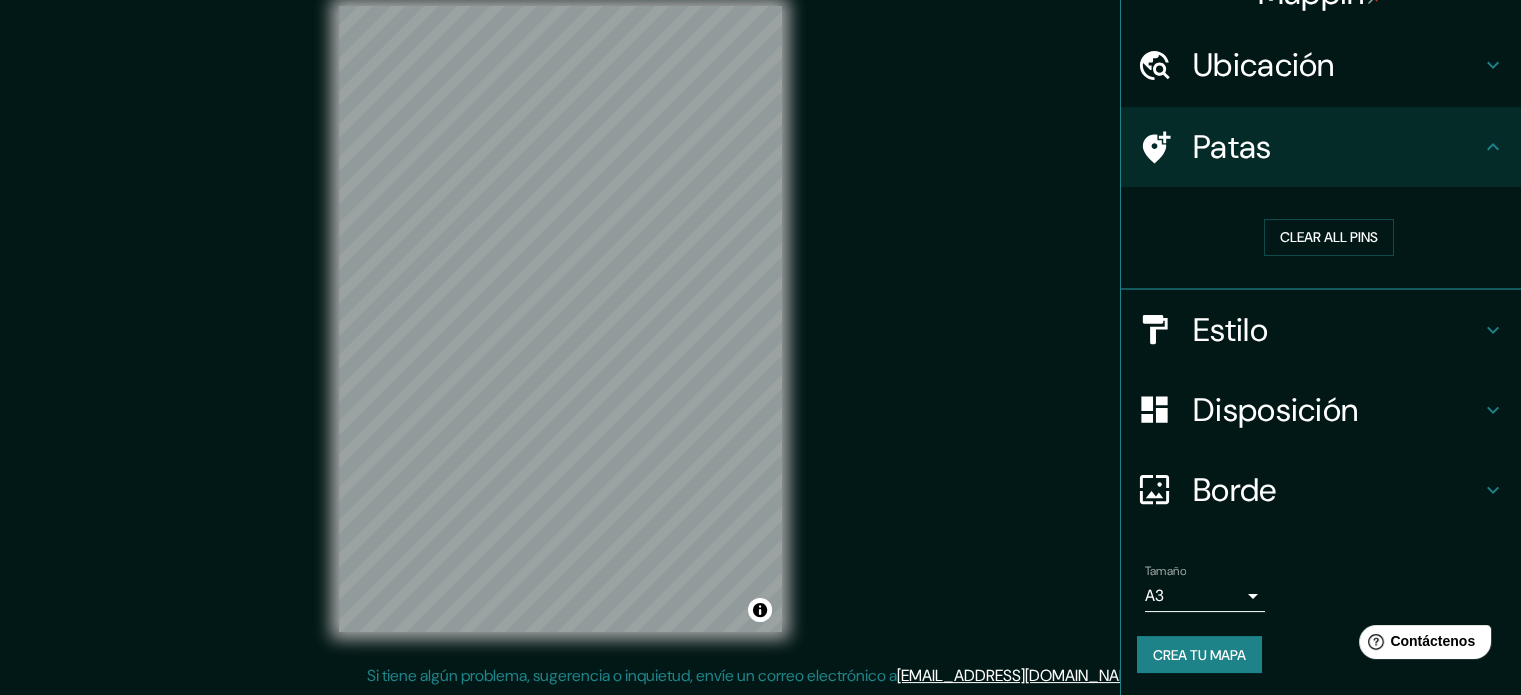 click on "Borde" at bounding box center (1337, 490) 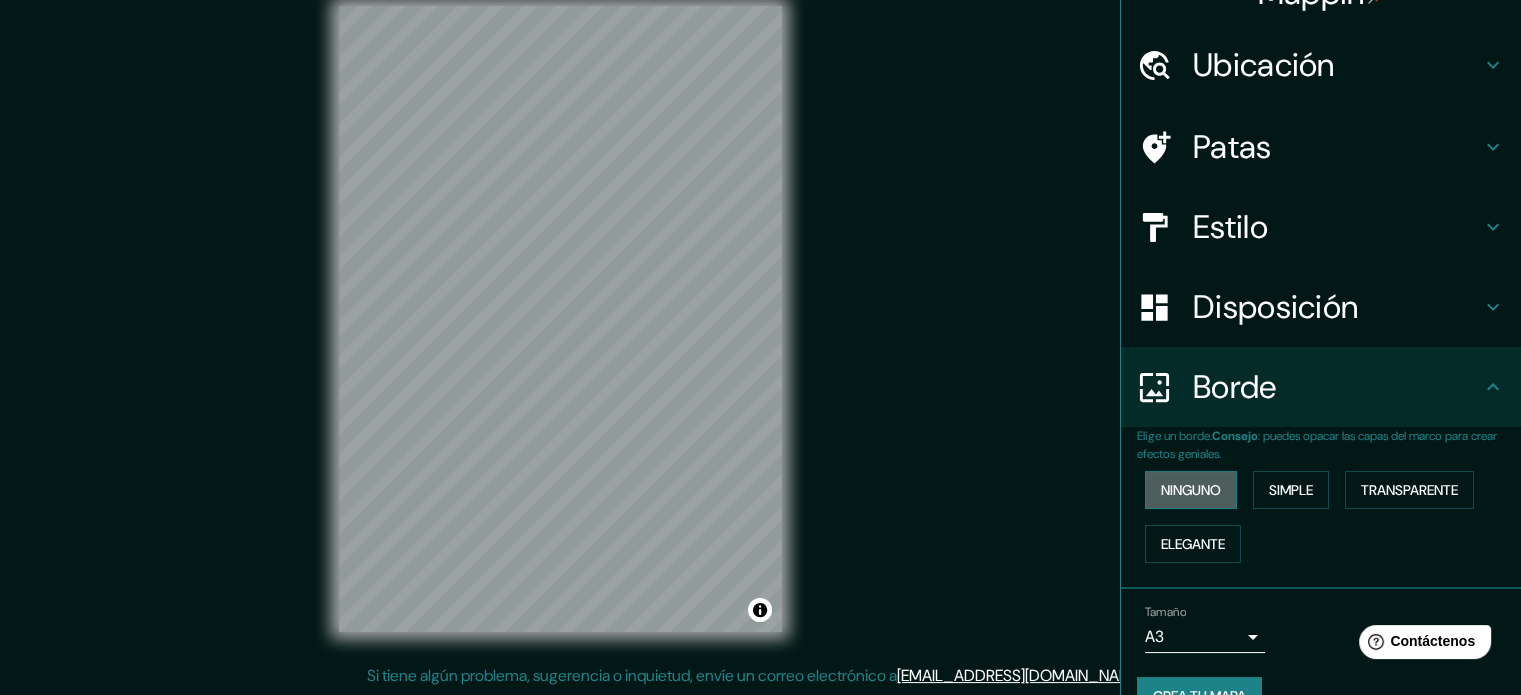click on "Ninguno" at bounding box center [1191, 490] 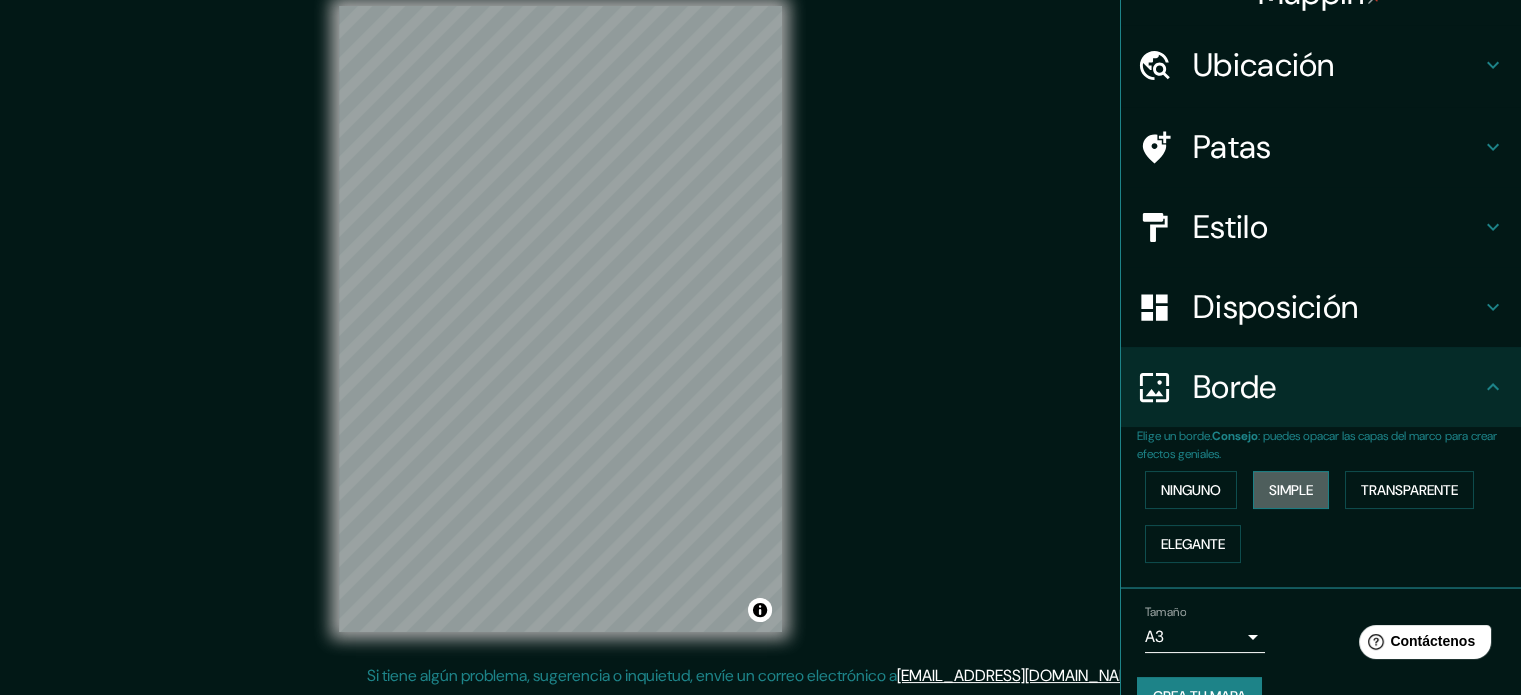 click on "Simple" at bounding box center [1291, 490] 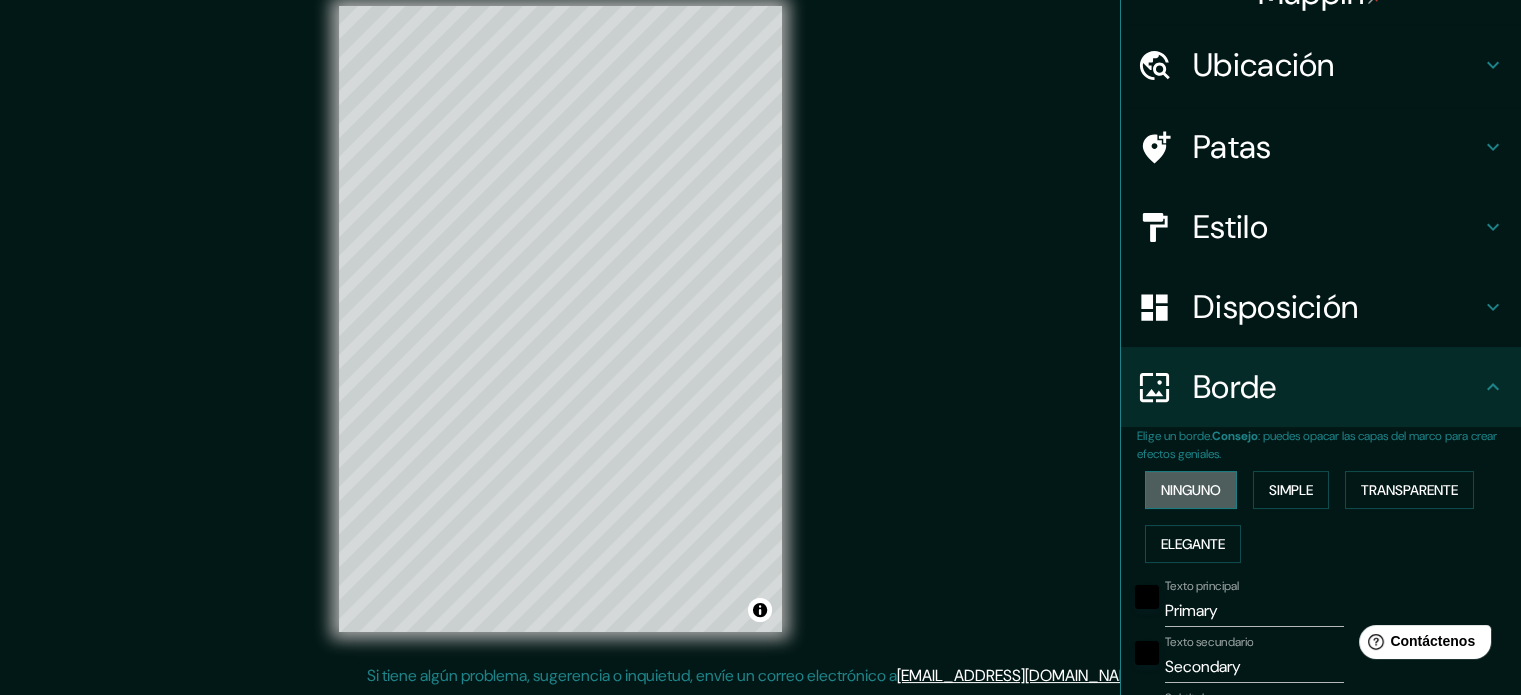 click on "Ninguno" at bounding box center [1191, 490] 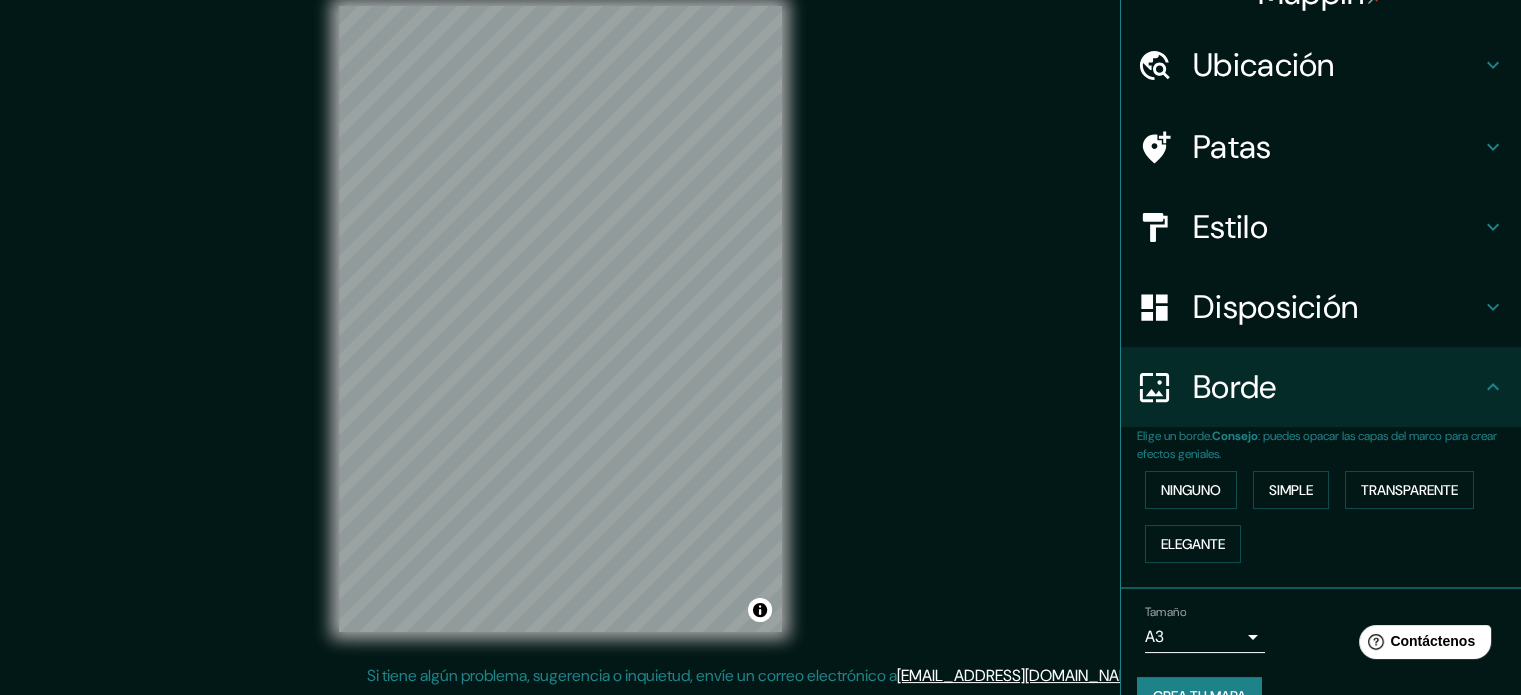 click on "Disposición" at bounding box center (1275, 307) 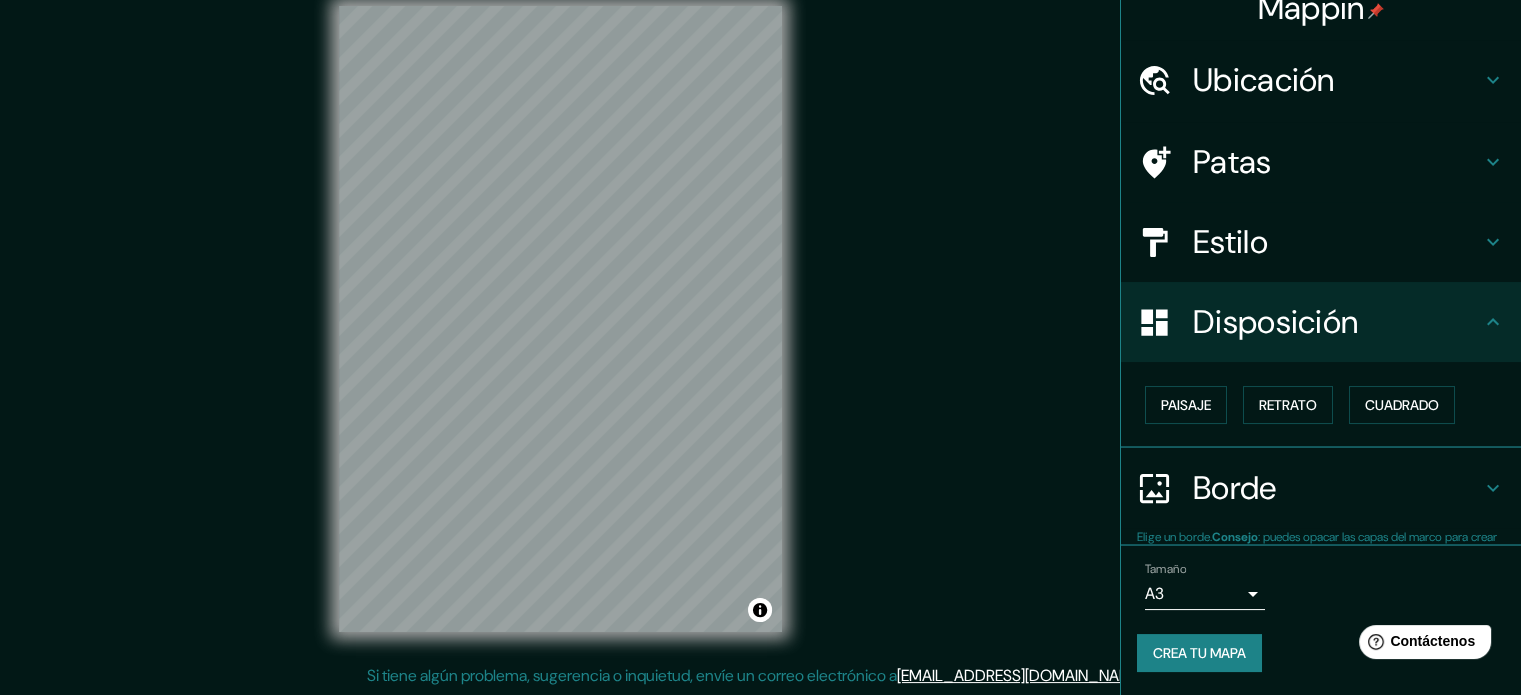 scroll, scrollTop: 24, scrollLeft: 0, axis: vertical 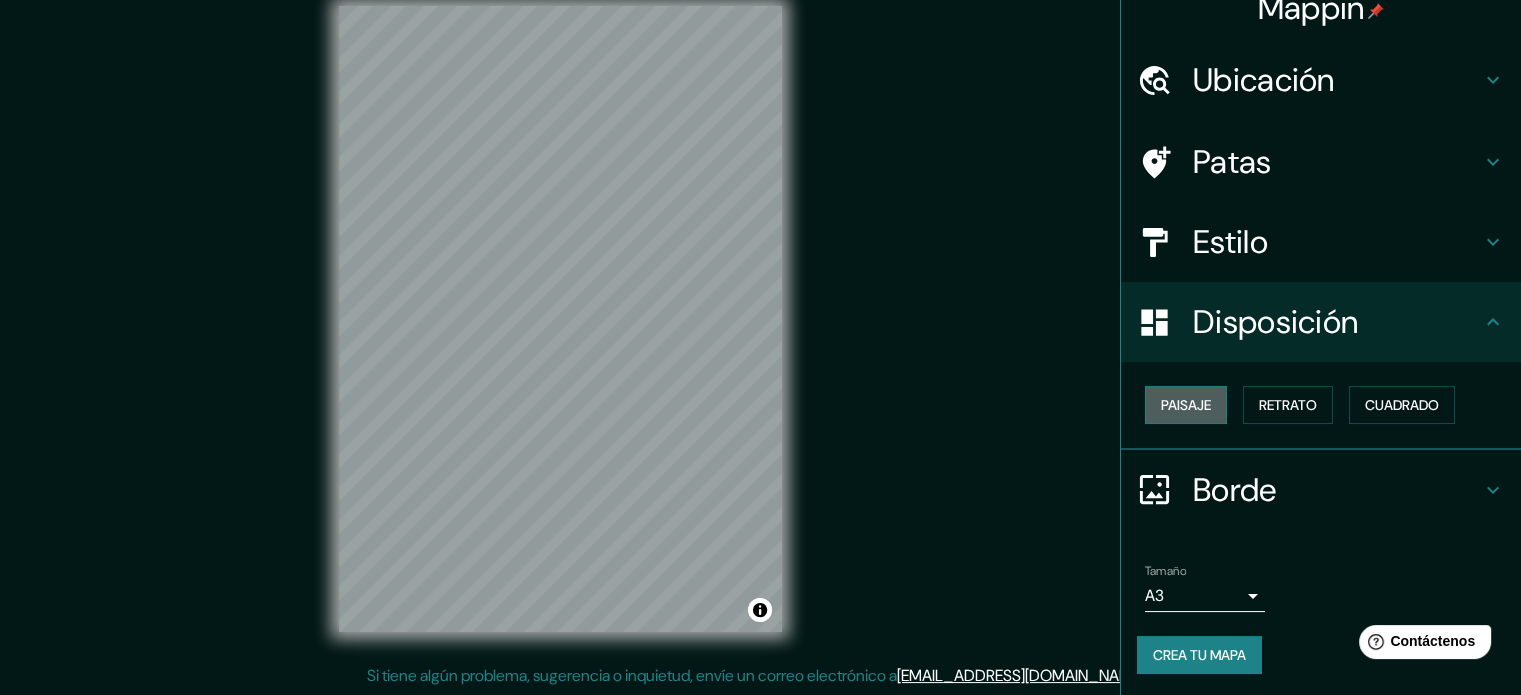 click on "Paisaje" at bounding box center (1186, 405) 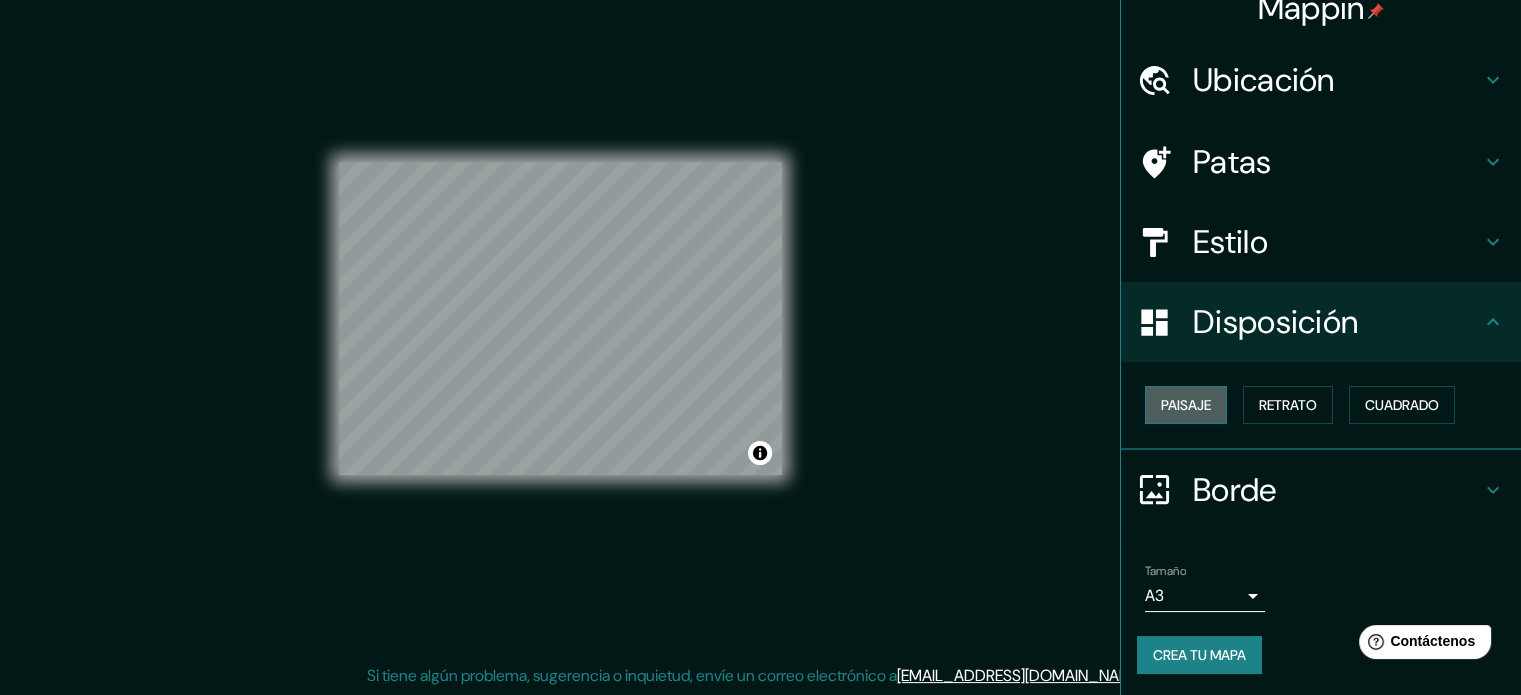 click on "Paisaje" at bounding box center (1186, 405) 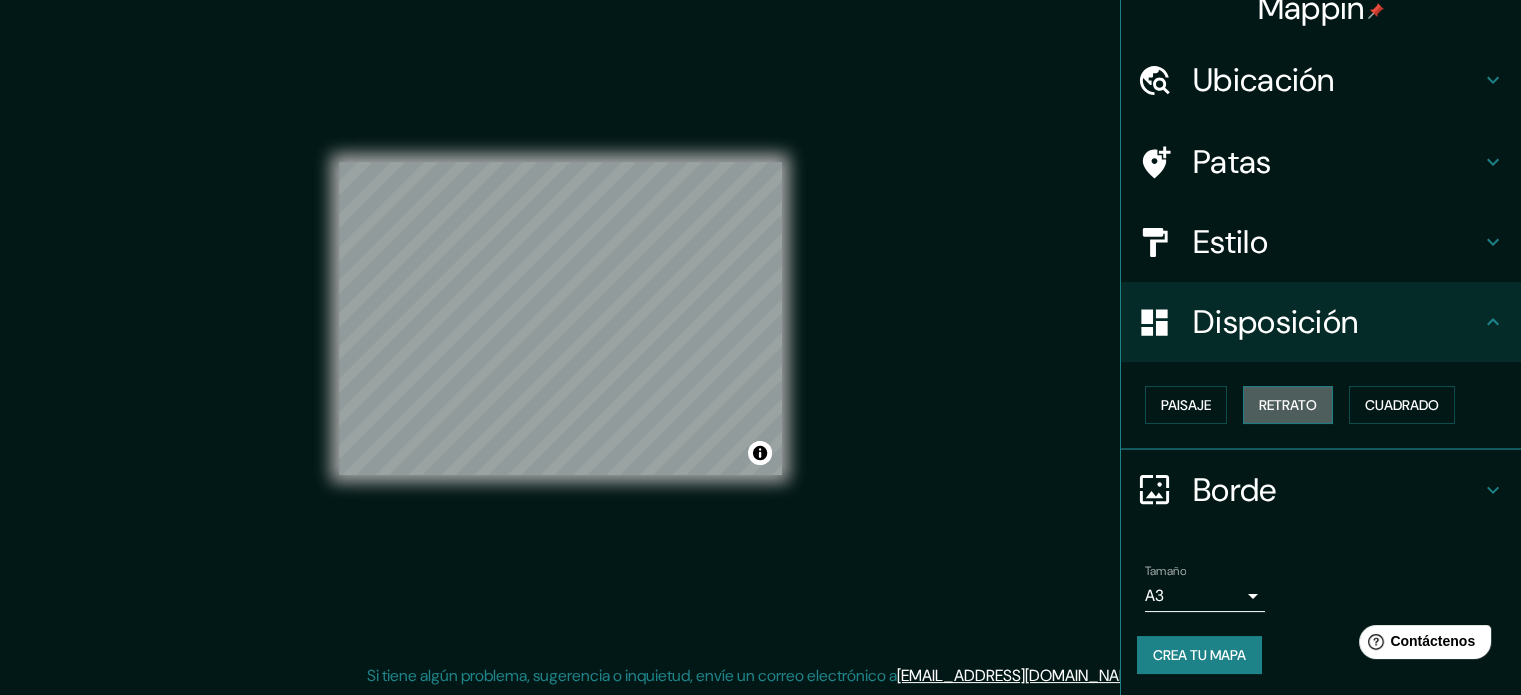 click on "Retrato" at bounding box center (1288, 405) 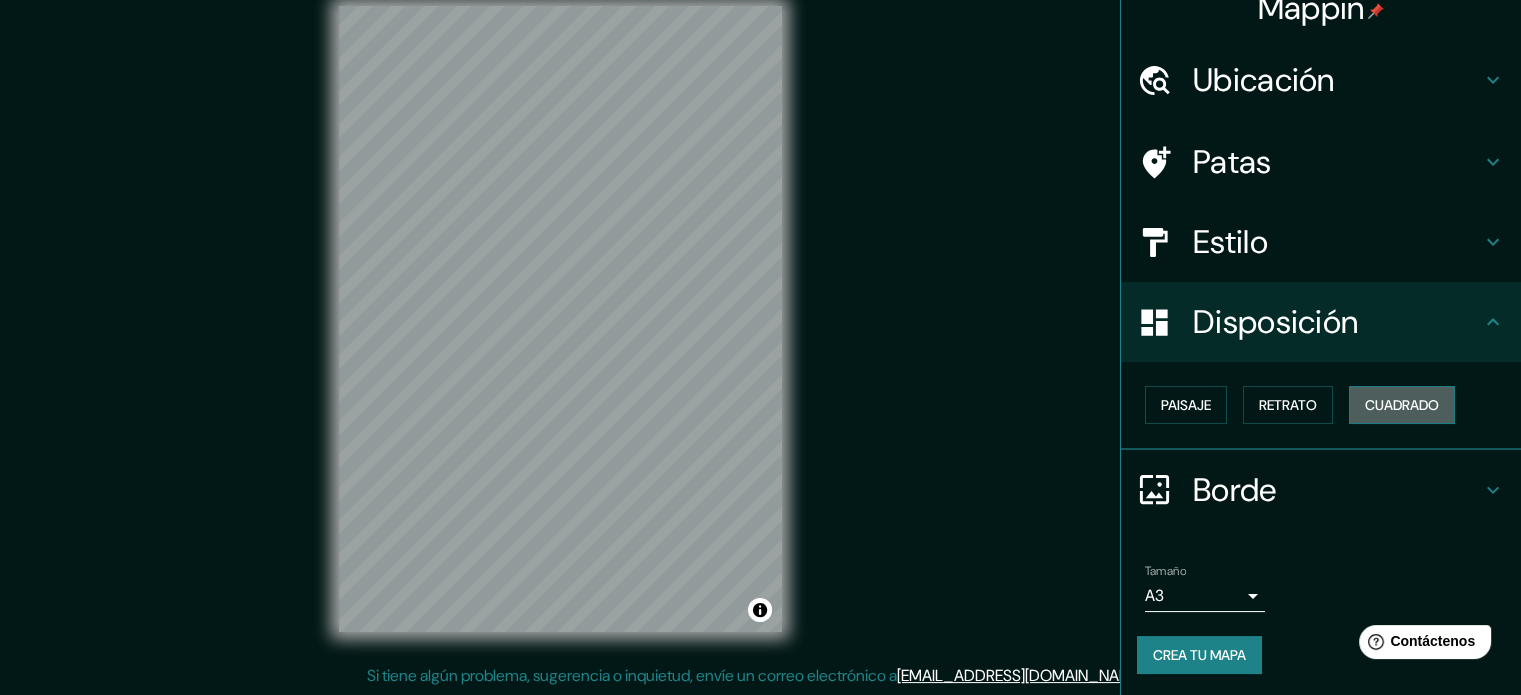 click on "Cuadrado" at bounding box center [1402, 405] 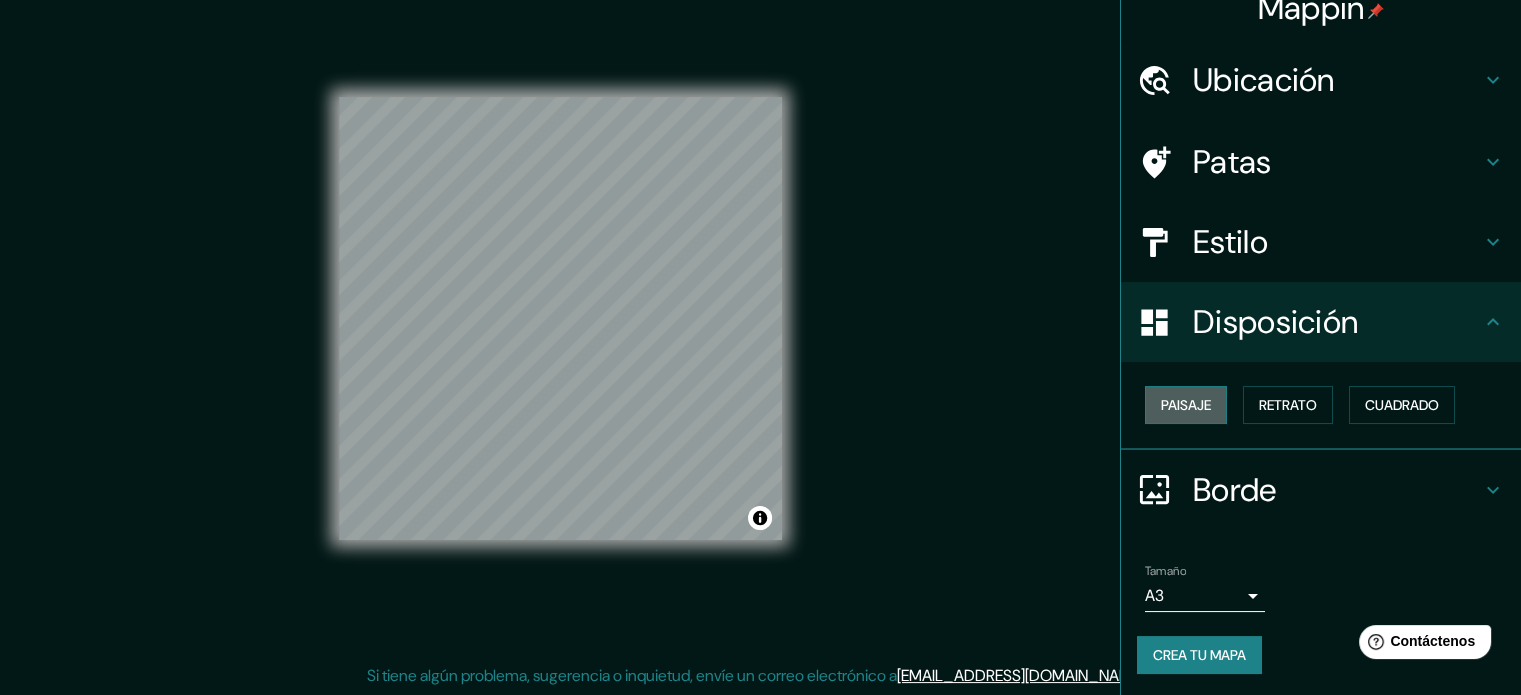 click on "Paisaje" at bounding box center [1186, 405] 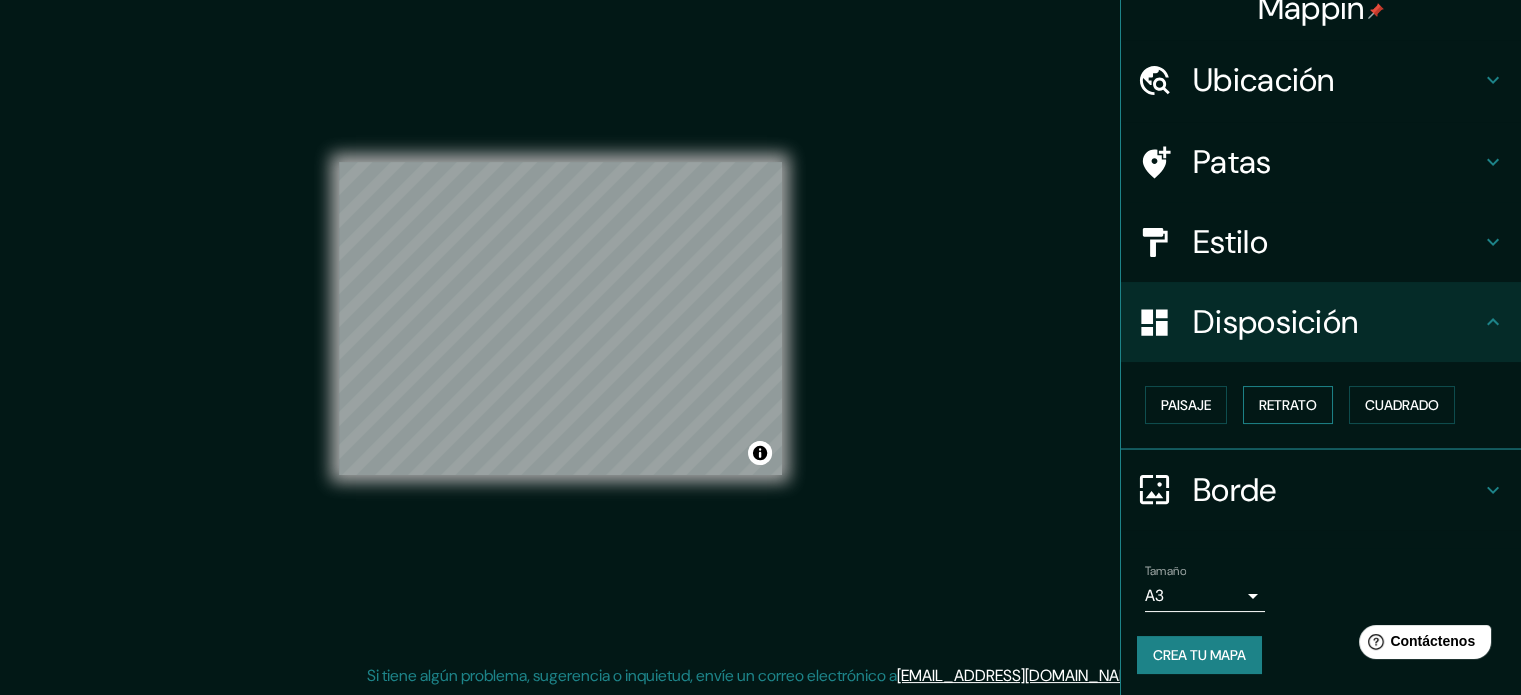 click on "Retrato" at bounding box center [1288, 405] 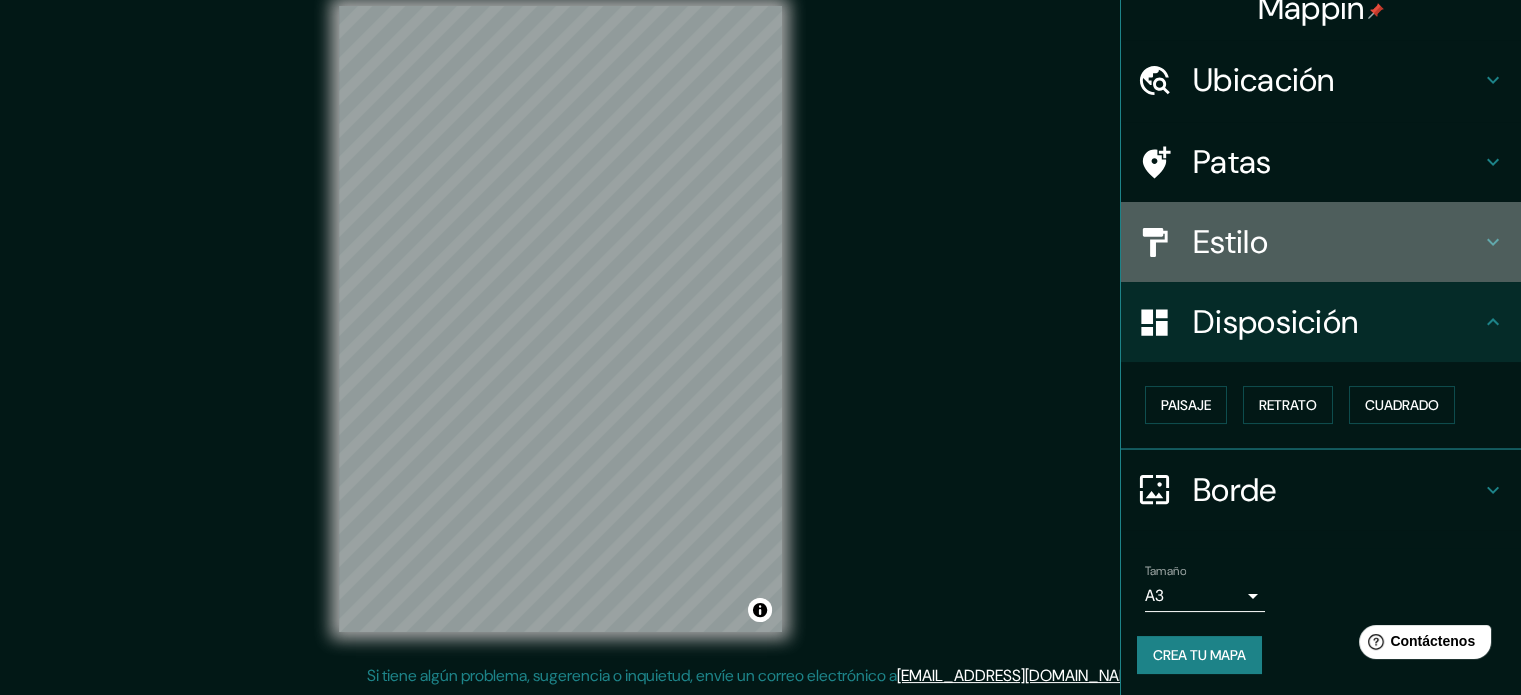 click on "Estilo" at bounding box center (1230, 242) 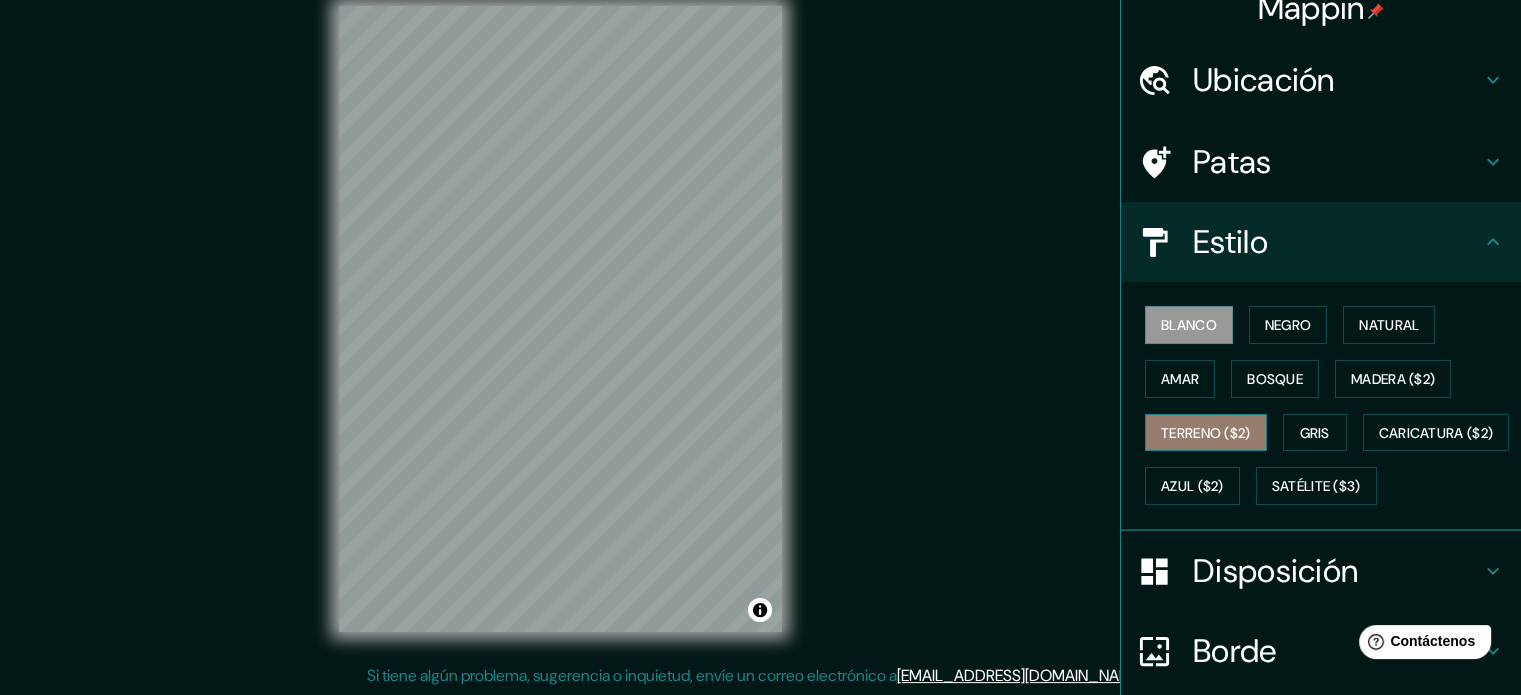 click on "Terreno ($2)" at bounding box center [1206, 433] 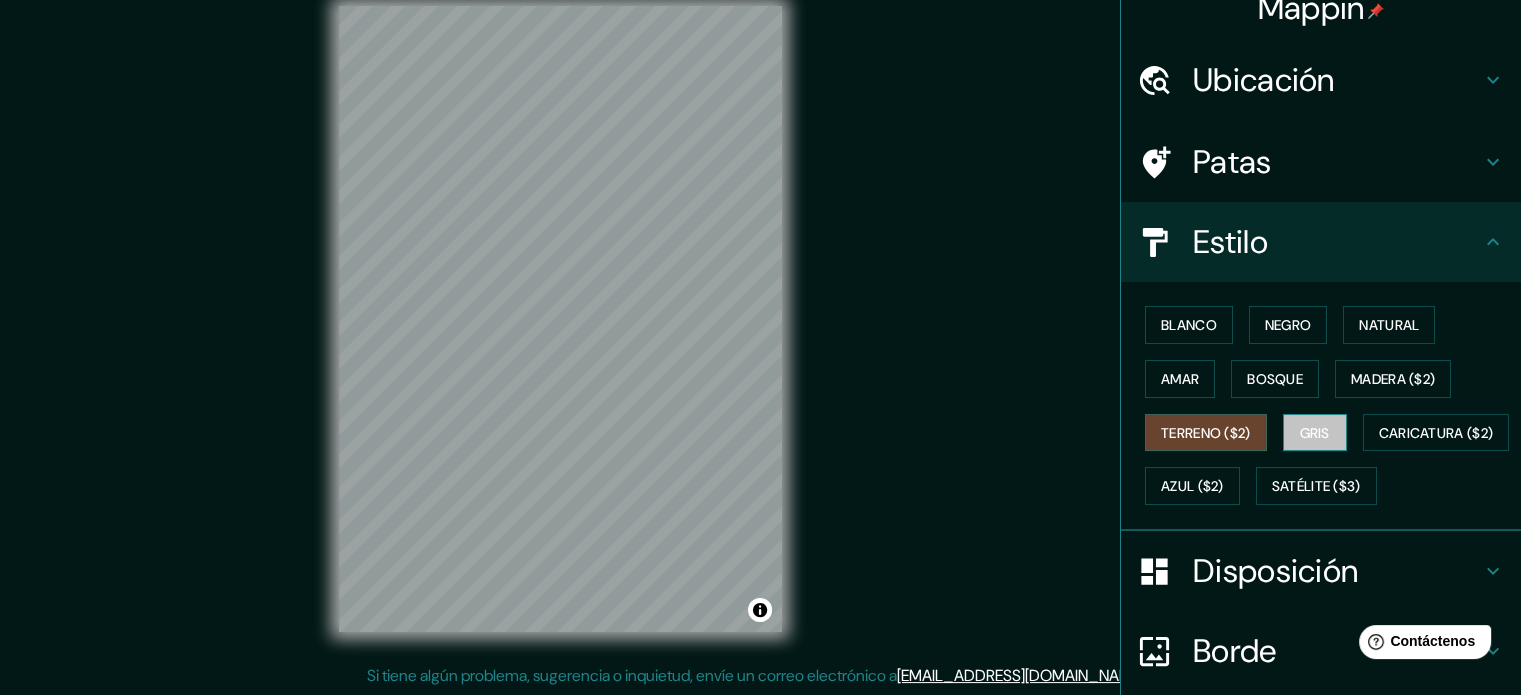 click on "Gris" at bounding box center [1315, 433] 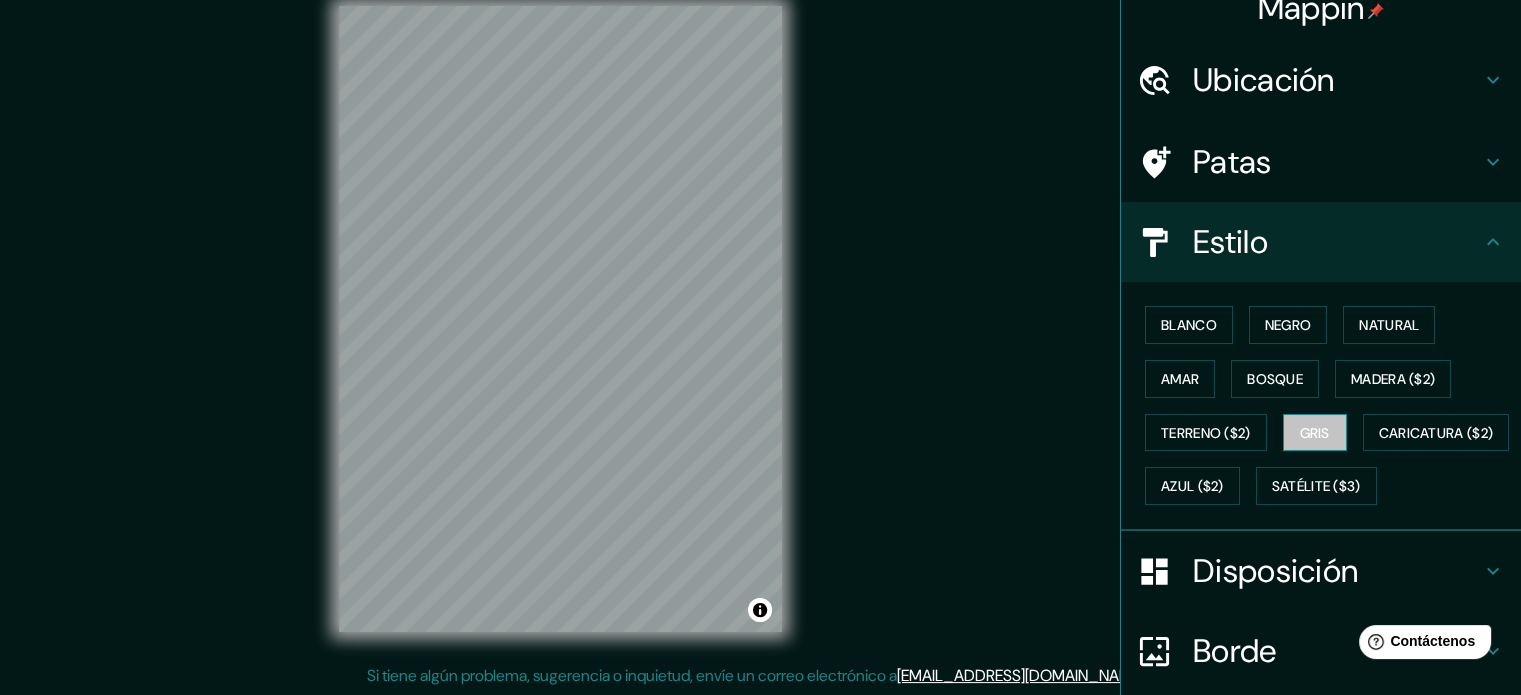 click on "Gris" at bounding box center (1315, 433) 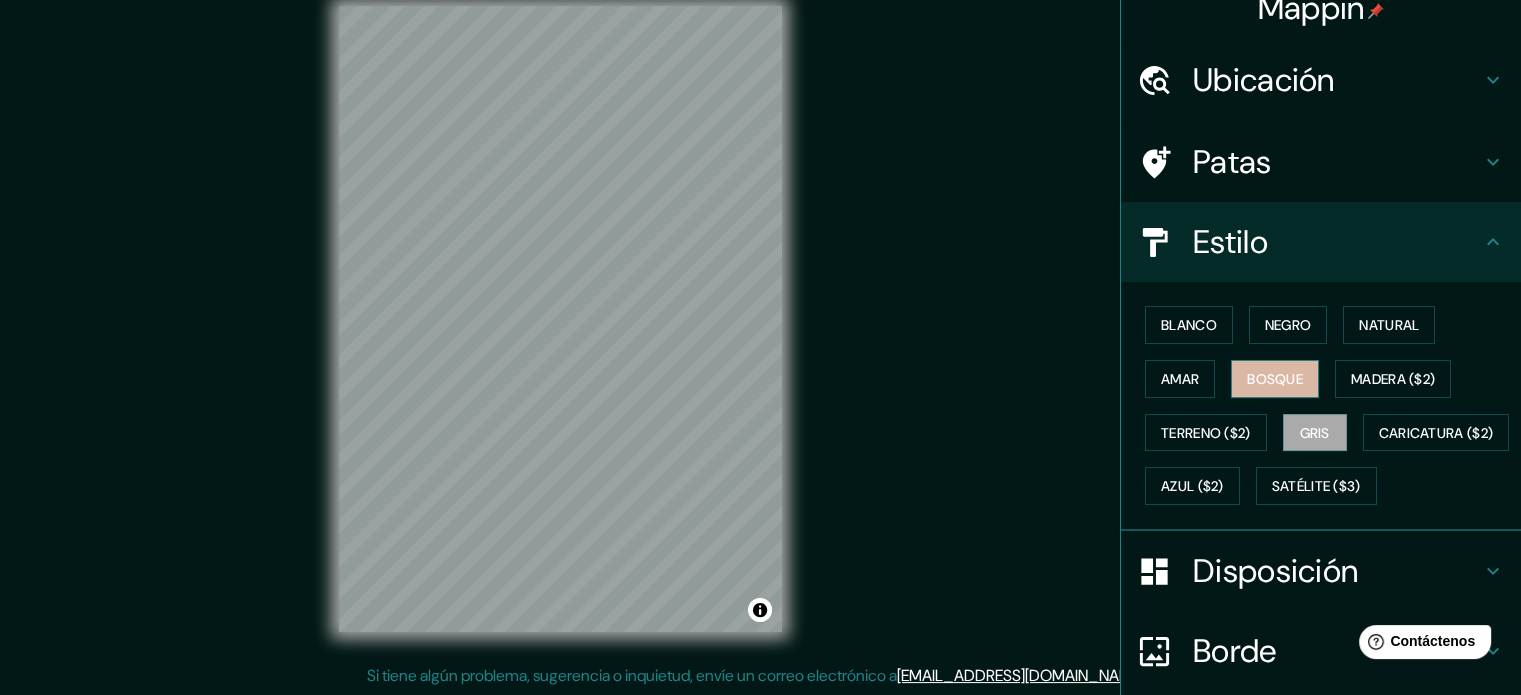 click on "Bosque" at bounding box center (1275, 379) 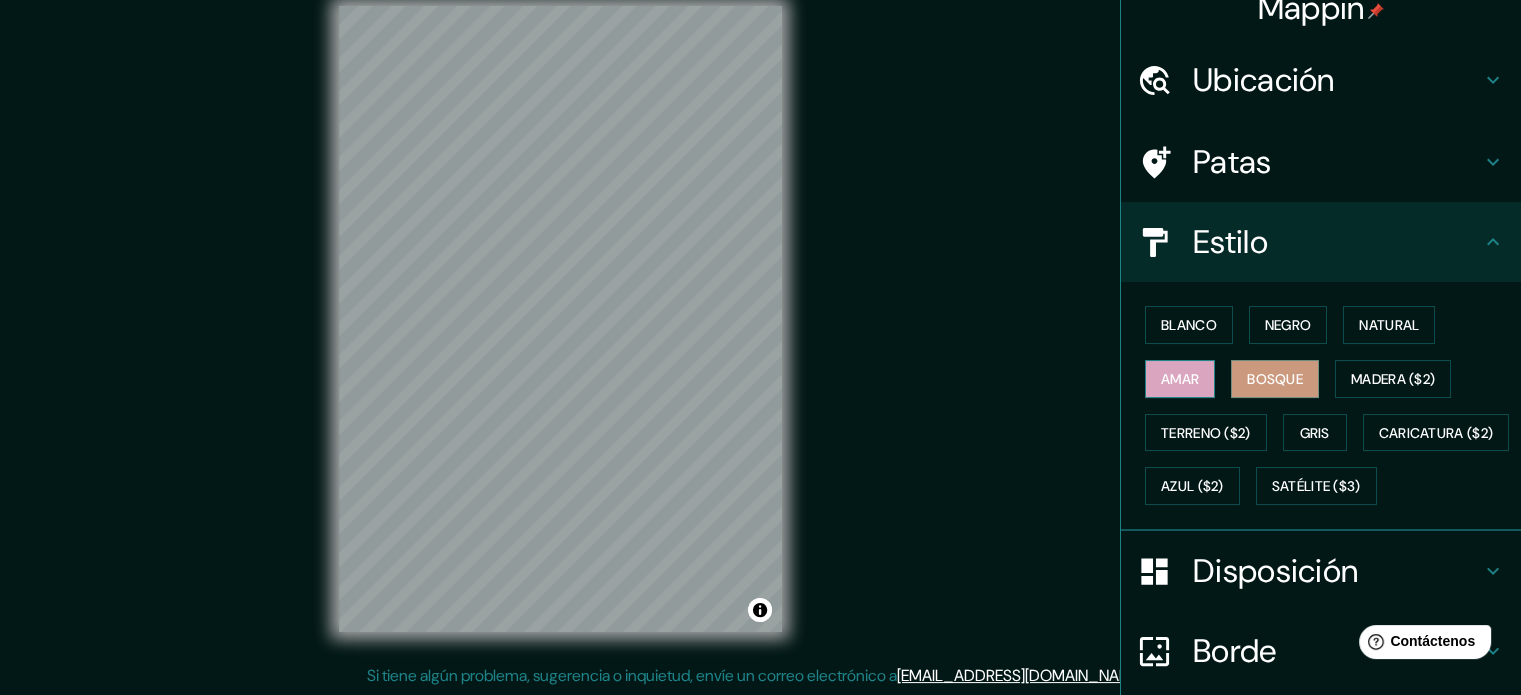 click on "Amar" at bounding box center (1180, 379) 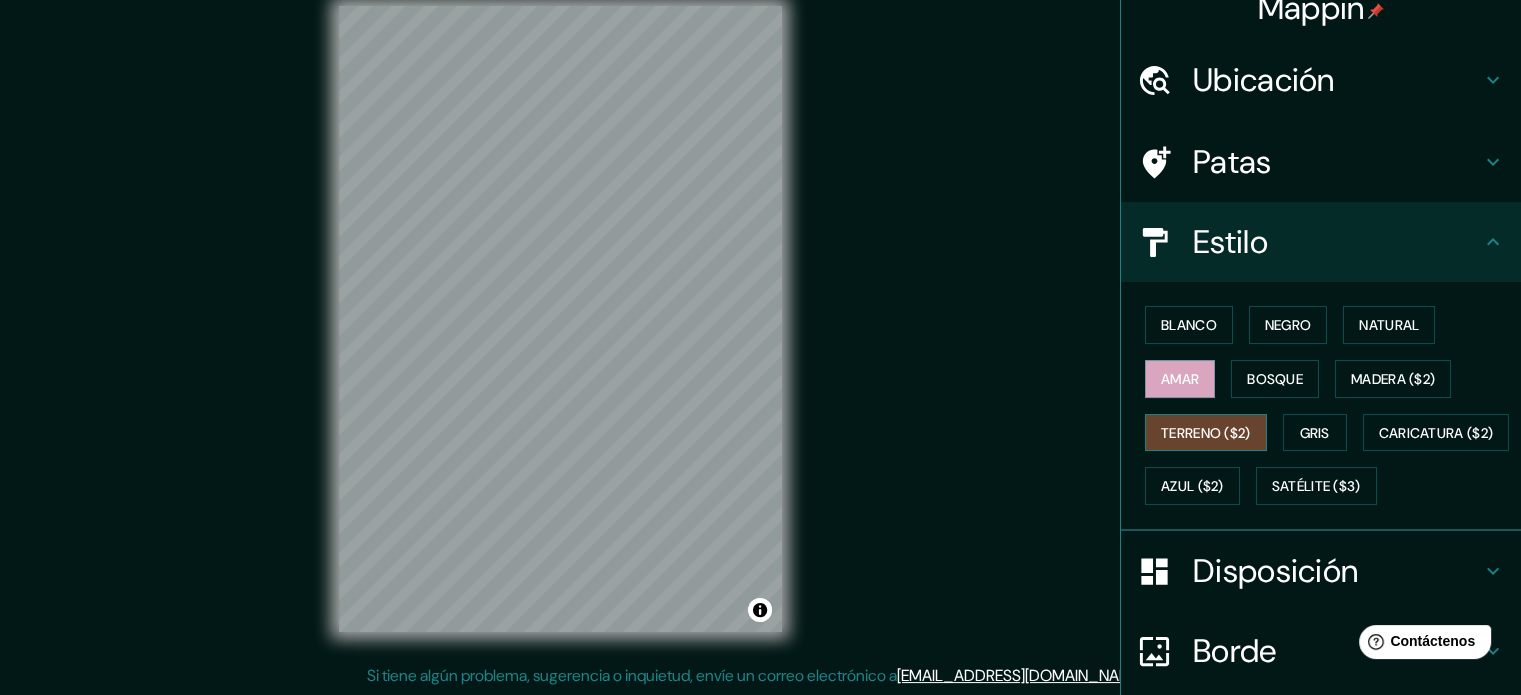 click on "Terreno ($2)" at bounding box center [1206, 433] 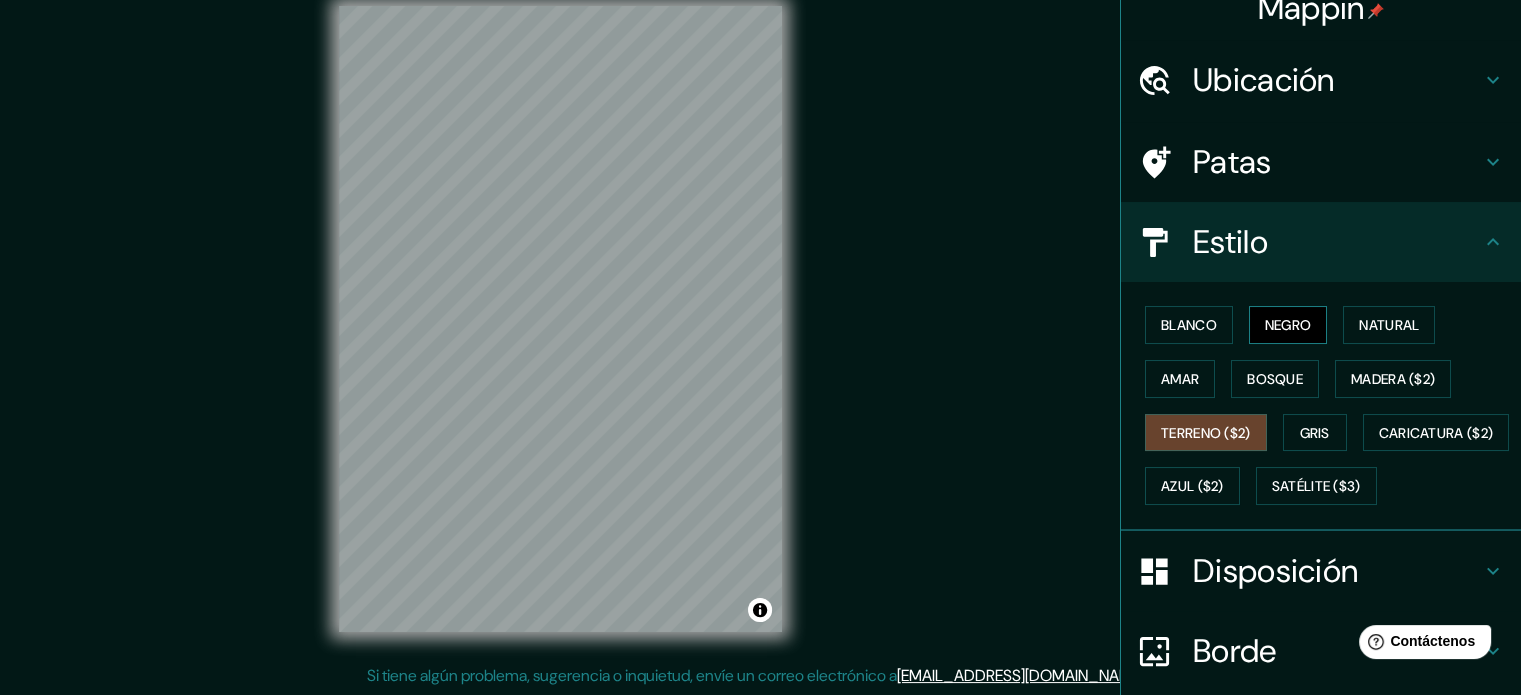 click on "Negro" at bounding box center (1288, 325) 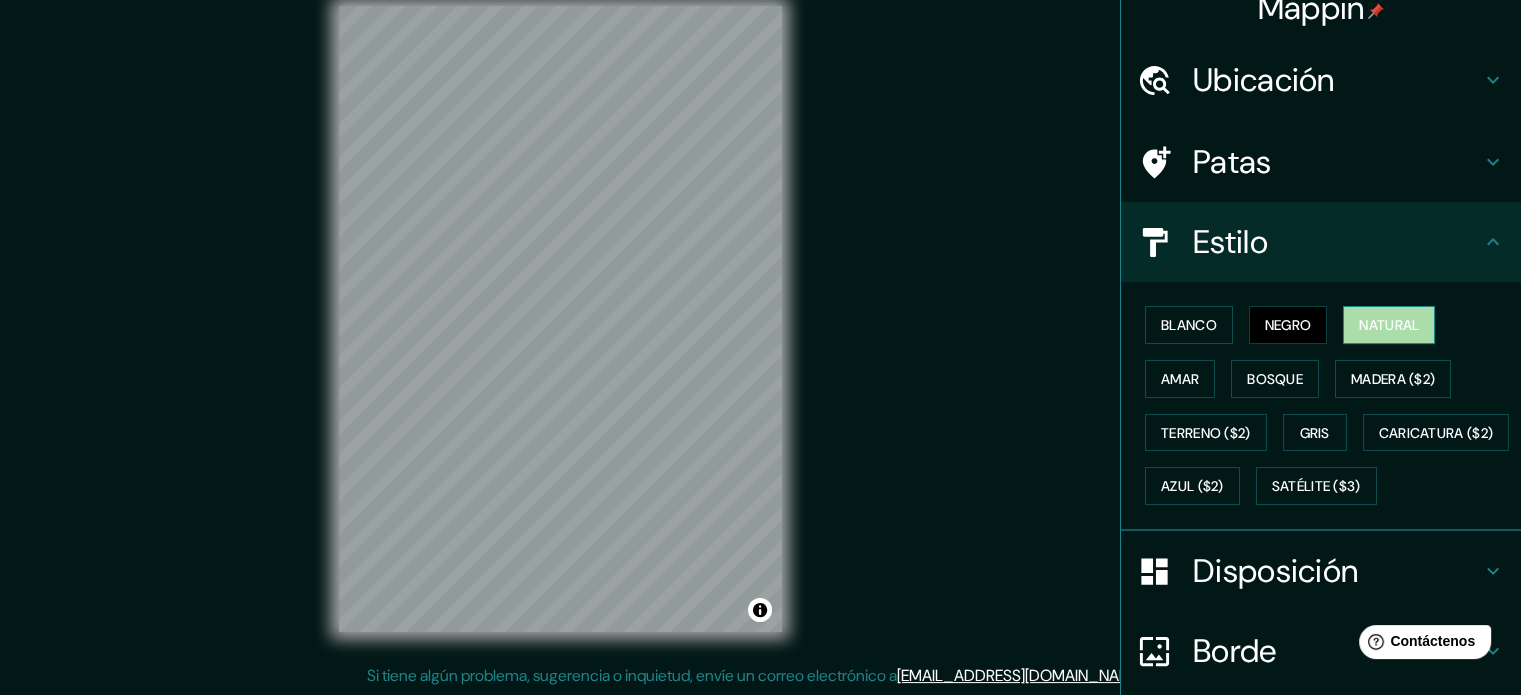 click on "Natural" at bounding box center (1389, 325) 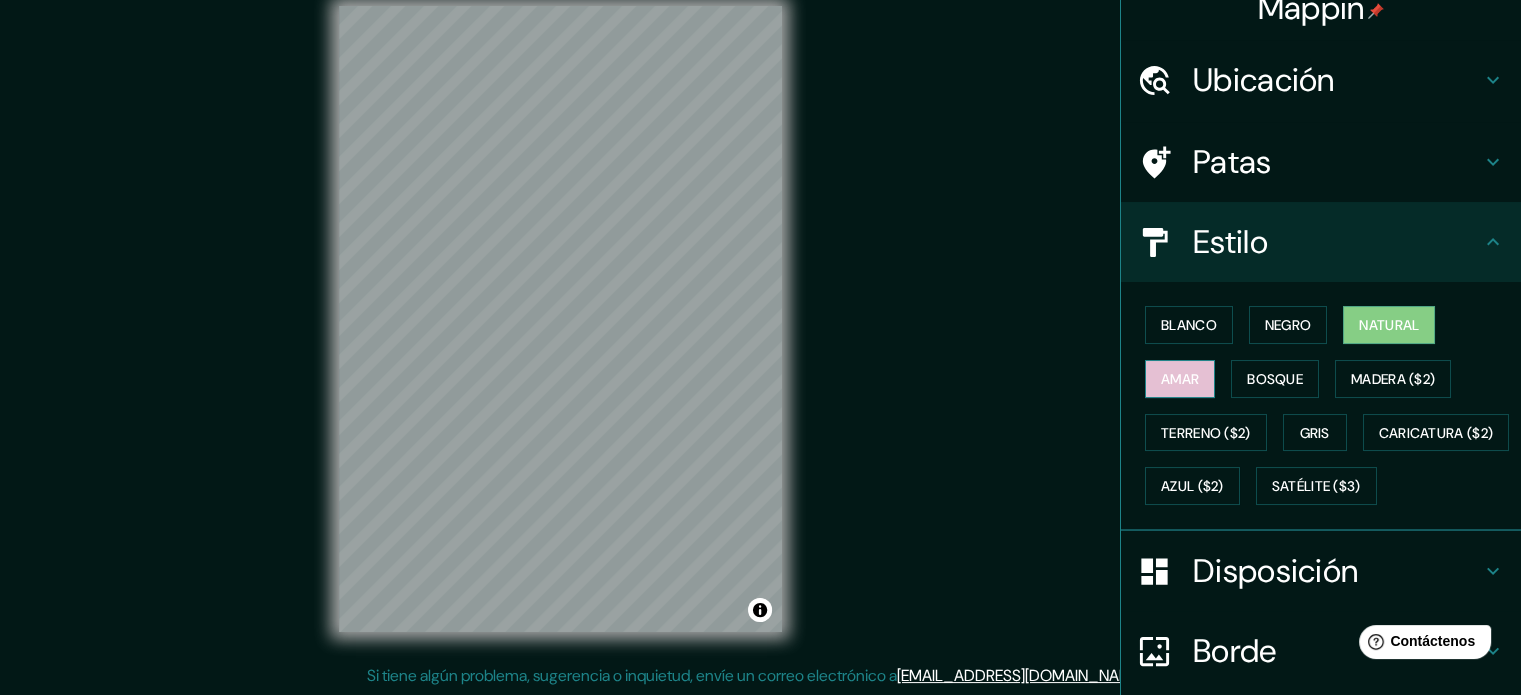 click on "Amar" at bounding box center [1180, 379] 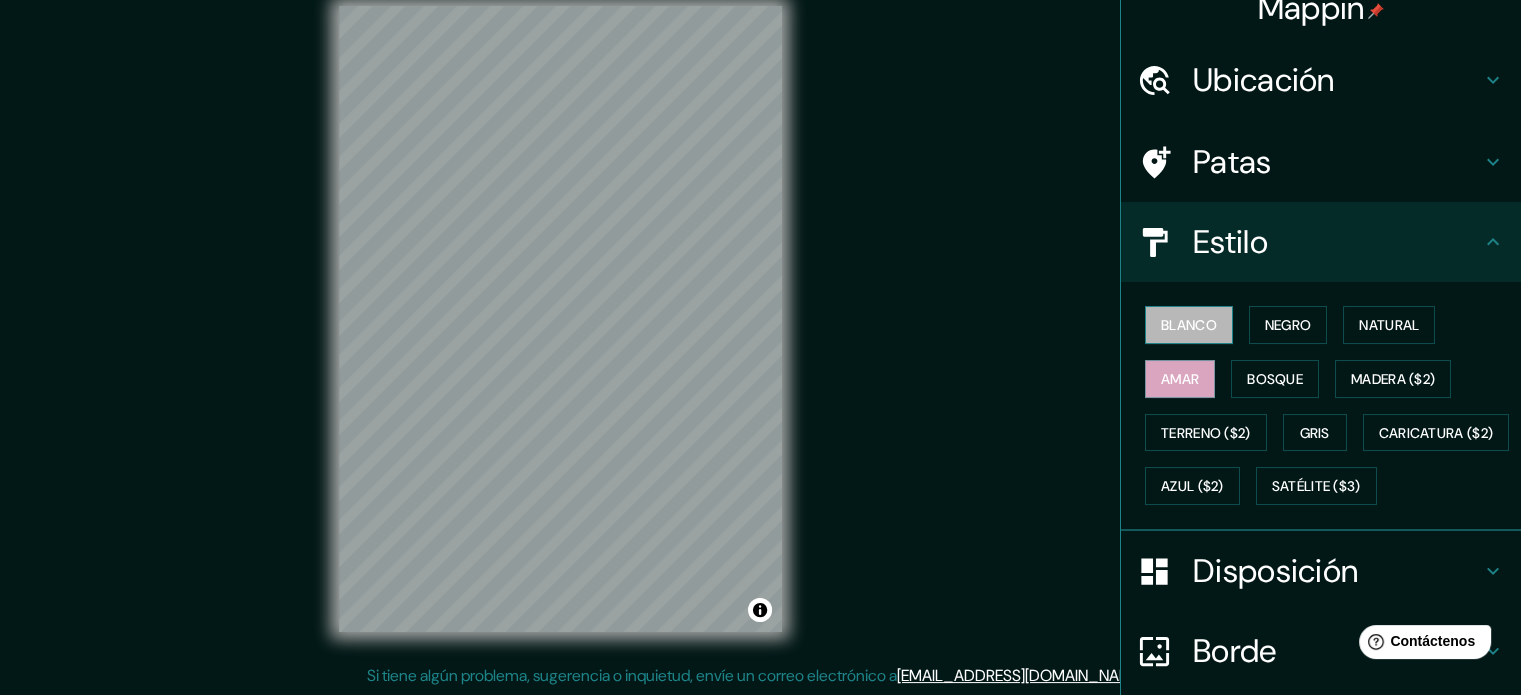 click on "Blanco" at bounding box center [1189, 325] 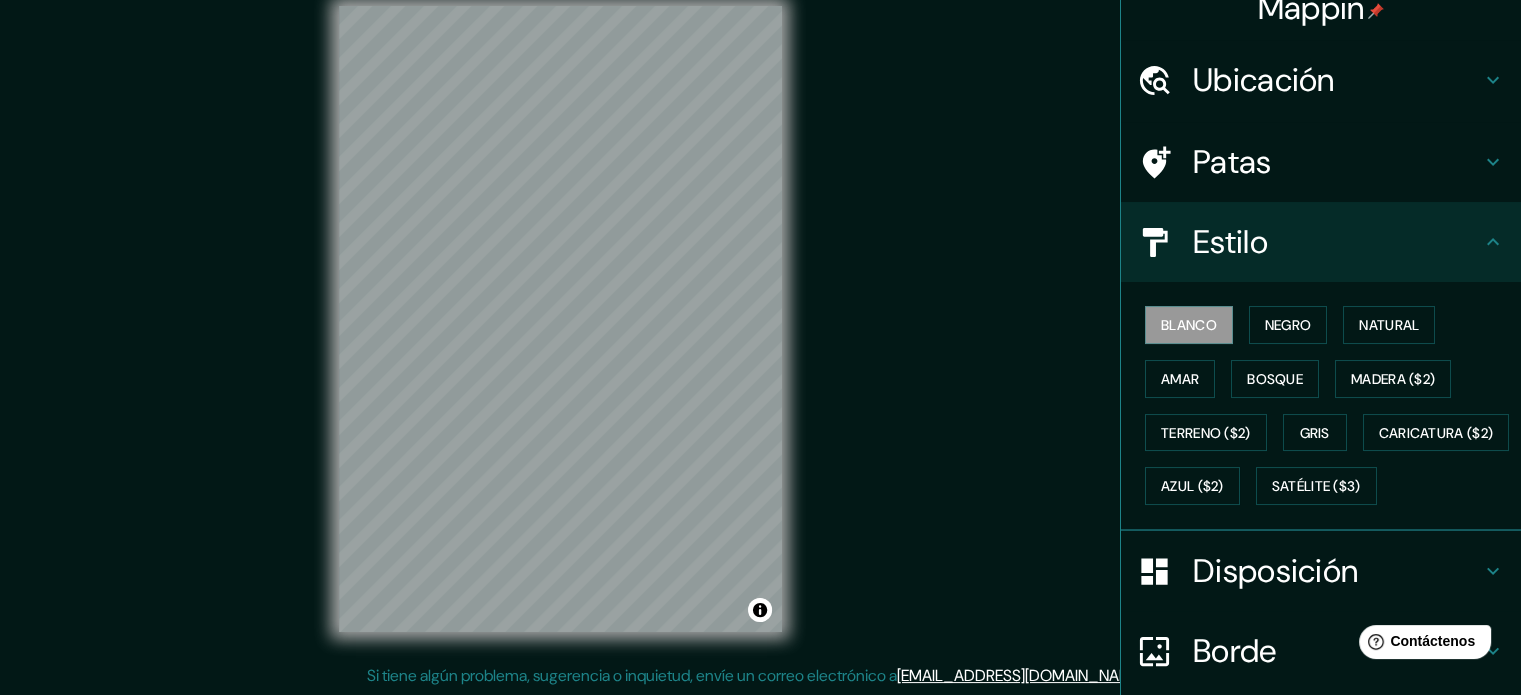 click on "Mappin Ubicación Talara, [GEOGRAPHIC_DATA], [GEOGRAPHIC_DATA] Patas Estilo Blanco Negro Natural [PERSON_NAME] ($2) Terreno ($2) Gris Caricatura ($2) Azul ($2) Satélite ($3) Disposición Borde Elige un borde.  Consejo  : puedes opacar las capas del marco para crear efectos geniales. Ninguno Simple Transparente Elegante Tamaño A3 a4 Crea tu mapa © Mapbox   © OpenStreetMap   Improve this map Si tiene algún problema, sugerencia o inquietud, envíe un correo electrónico a  [EMAIL_ADDRESS][DOMAIN_NAME]  .   . . Texto original Valora esta traducción Tu opinión servirá para ayudar a mejorar el Traductor de Google" at bounding box center [760, 321] 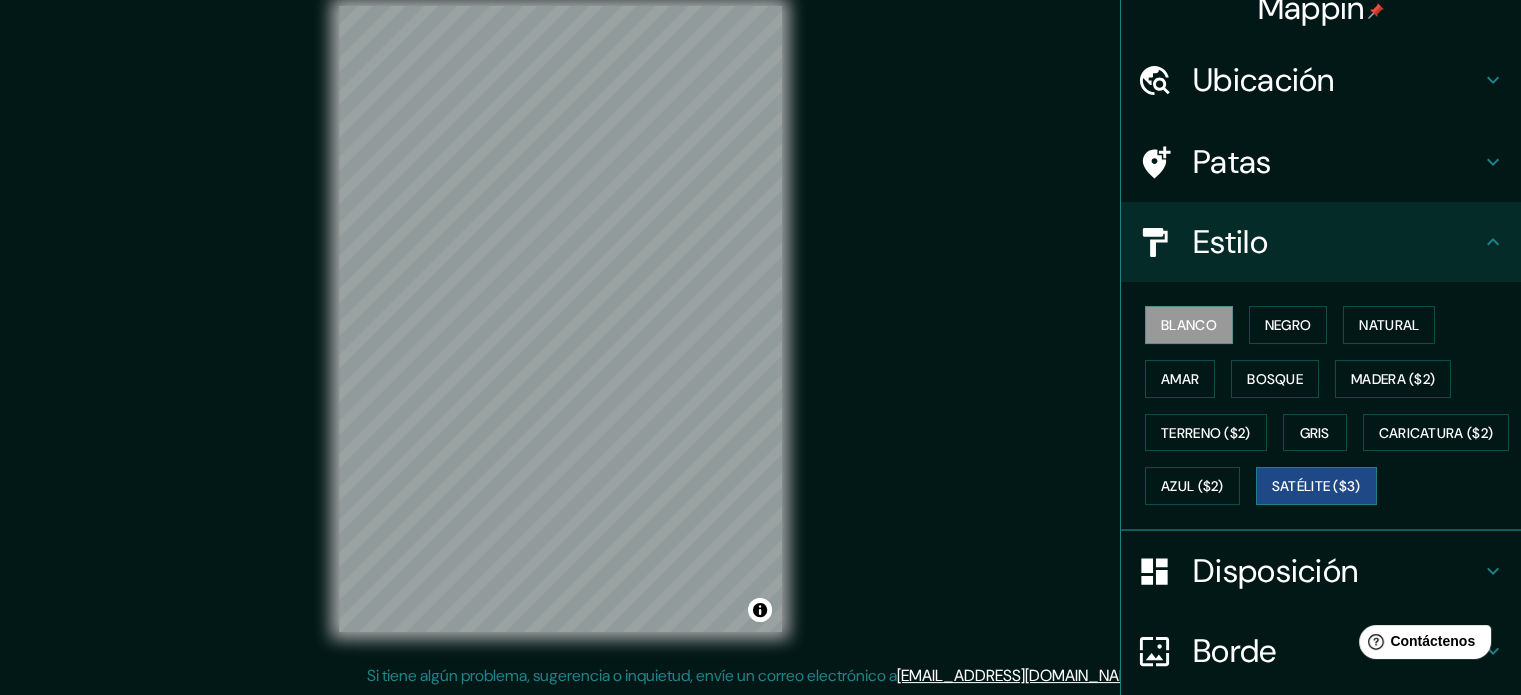 click on "Satélite ($3)" at bounding box center (1316, 487) 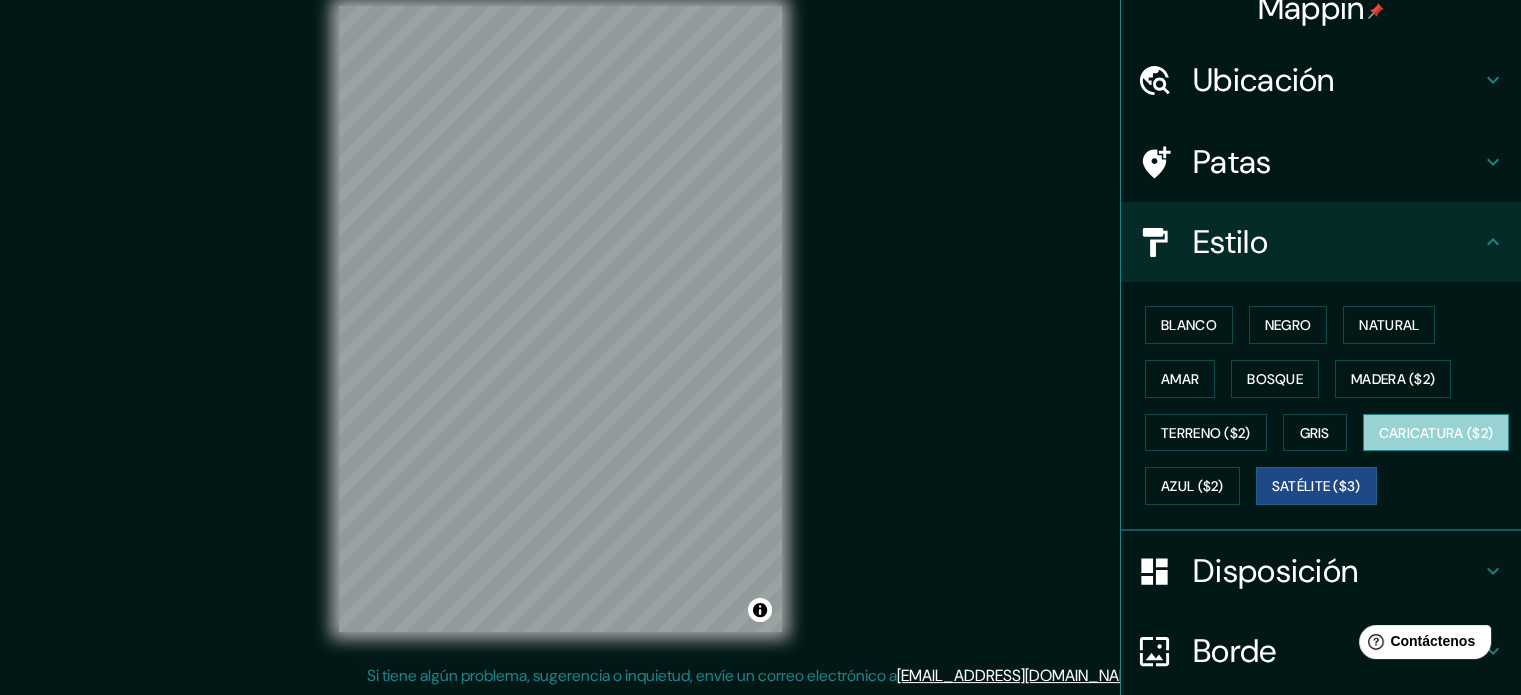 click on "Caricatura ($2)" at bounding box center (1436, 433) 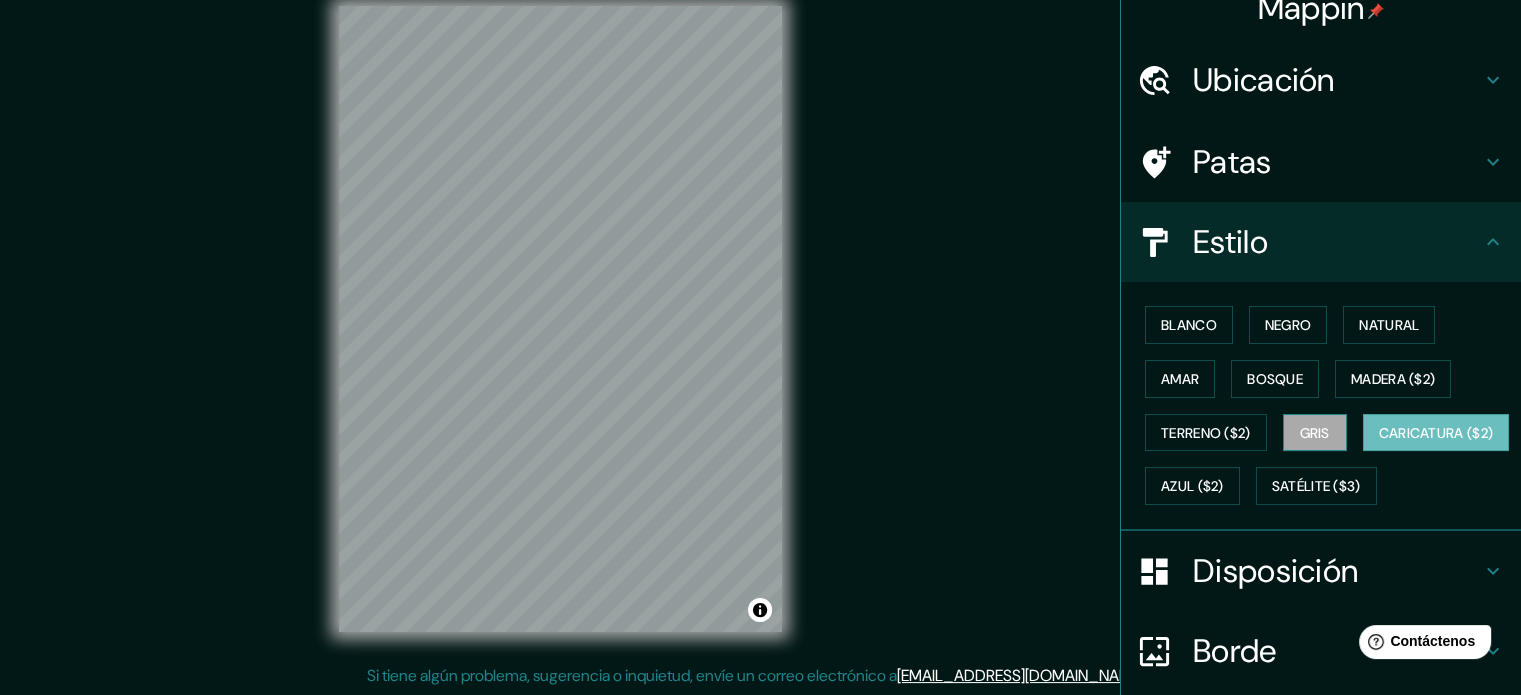 click on "Gris" at bounding box center (1315, 433) 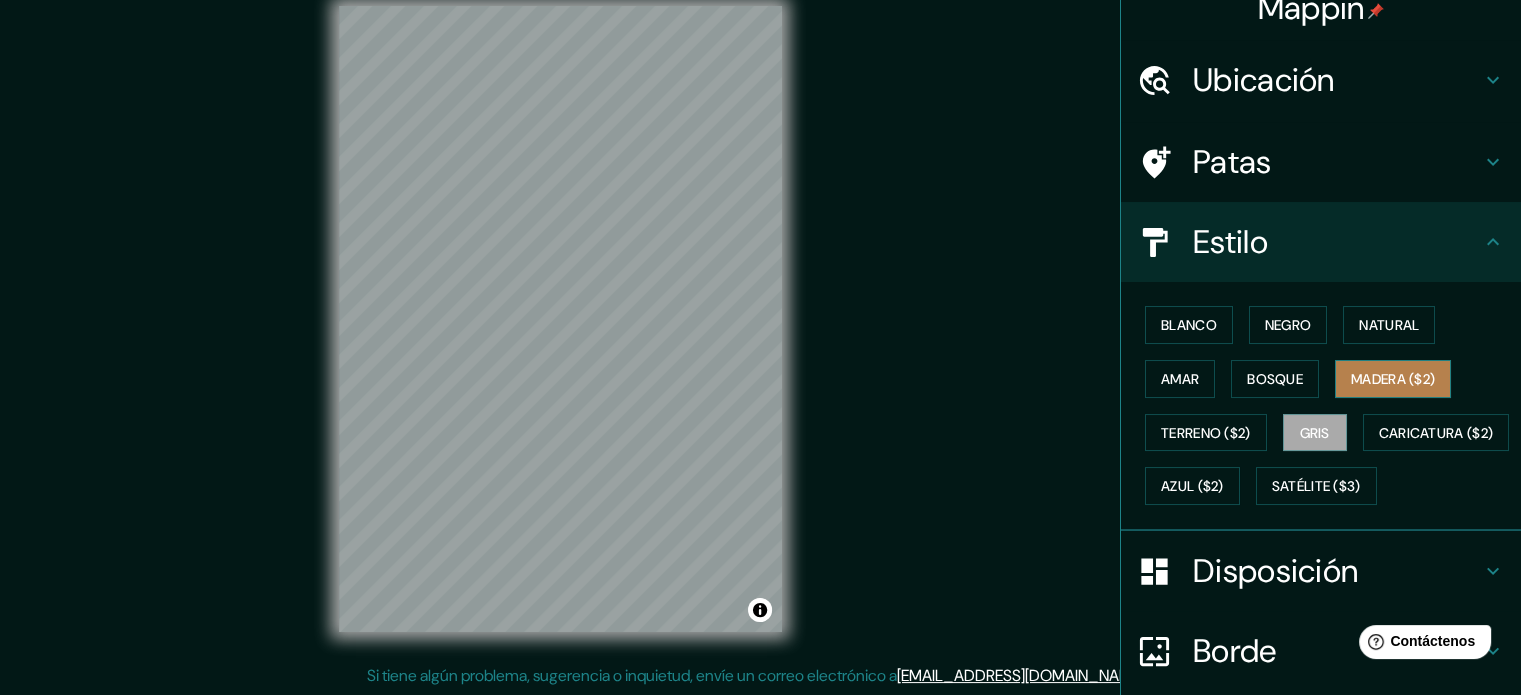click on "Madera ($2)" at bounding box center (1393, 379) 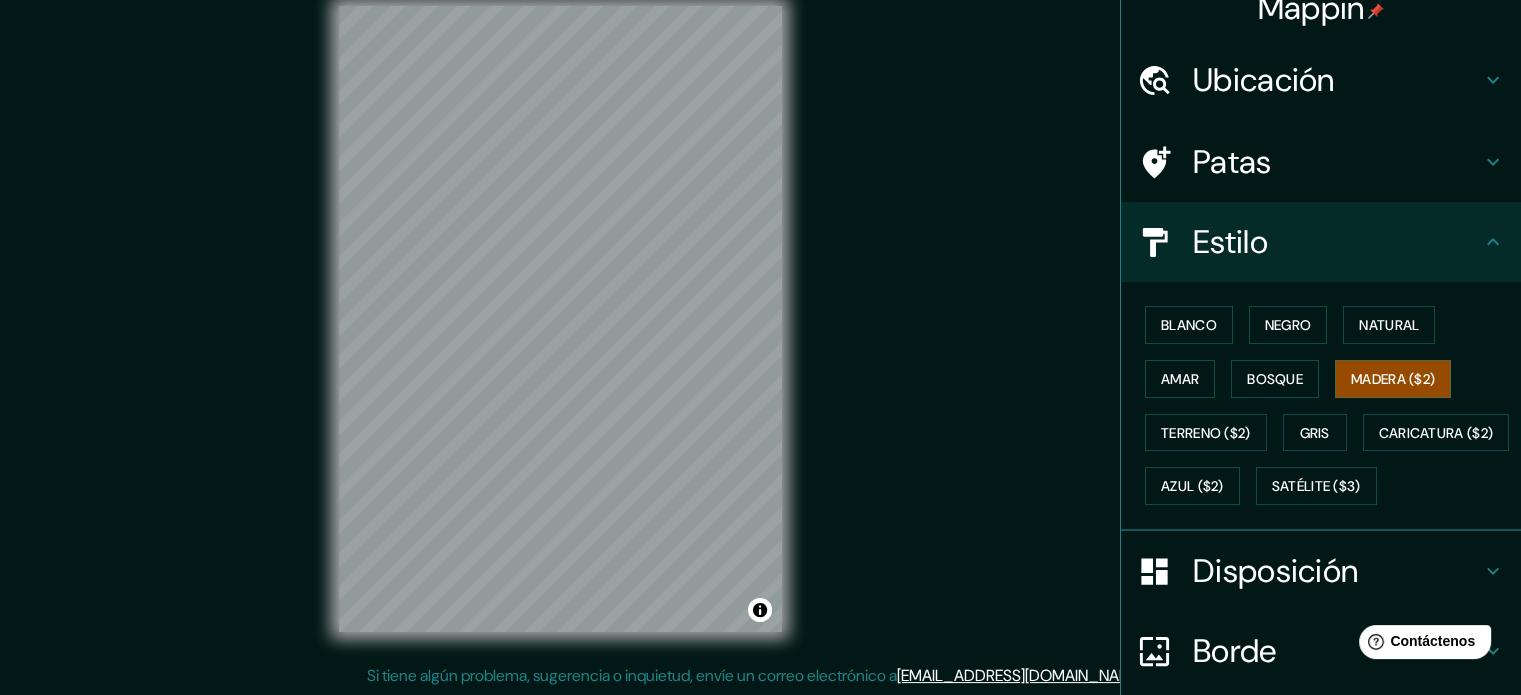 type 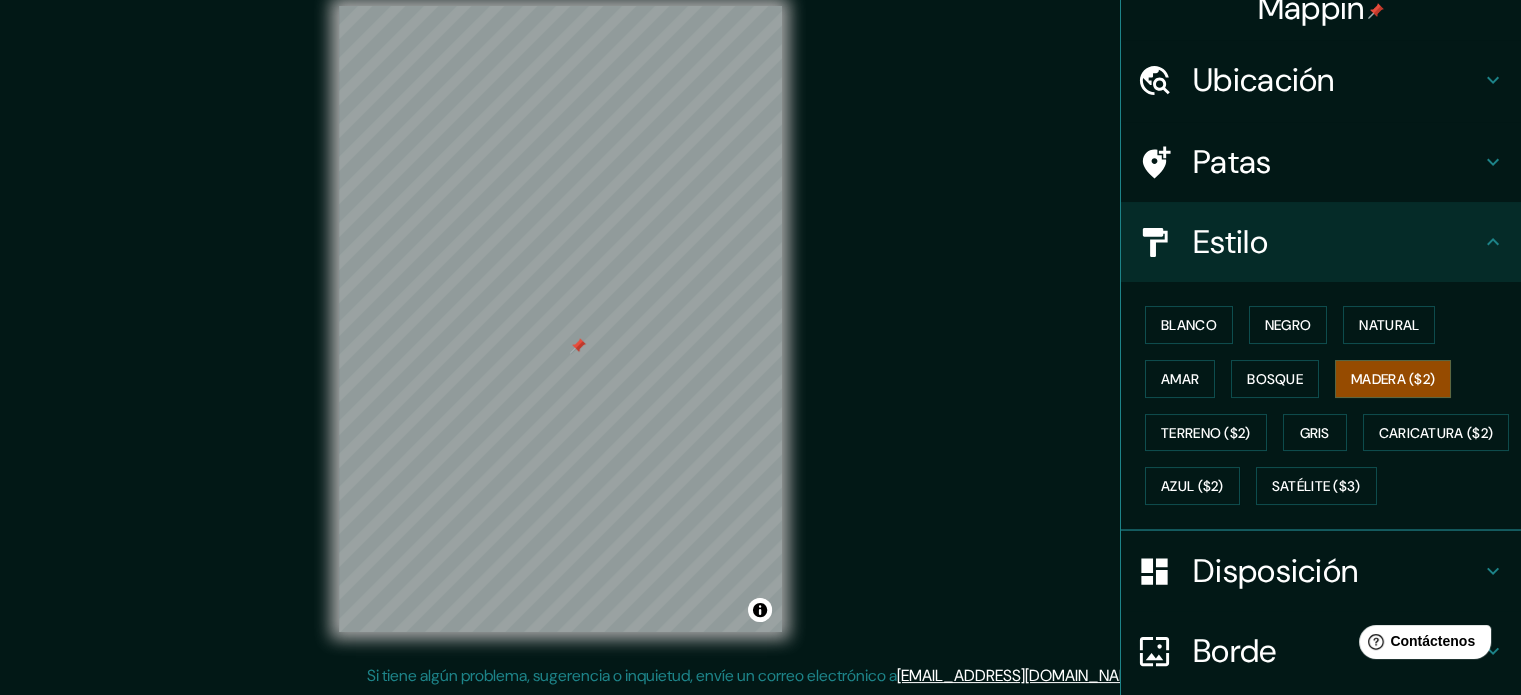 drag, startPoint x: 582, startPoint y: 343, endPoint x: 573, endPoint y: 353, distance: 13.453624 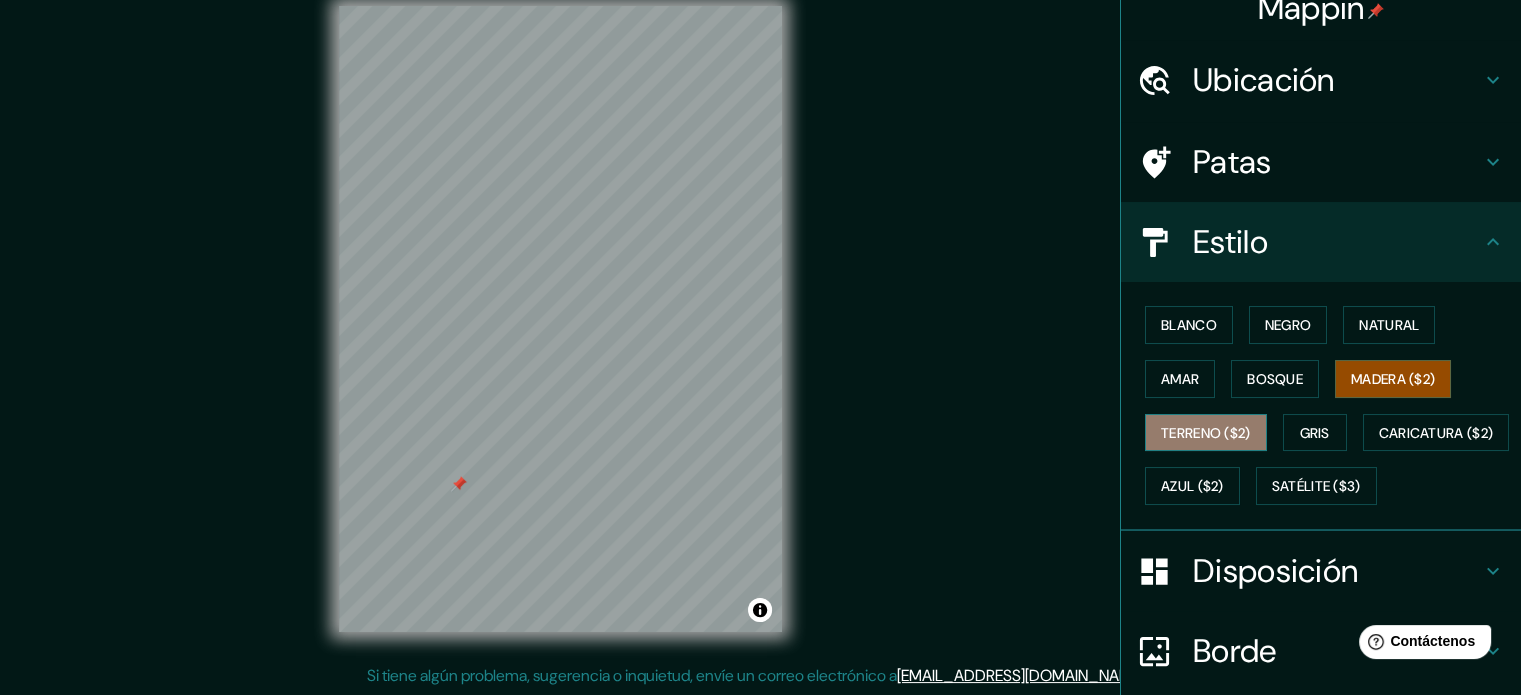 click on "Terreno ($2)" at bounding box center (1206, 433) 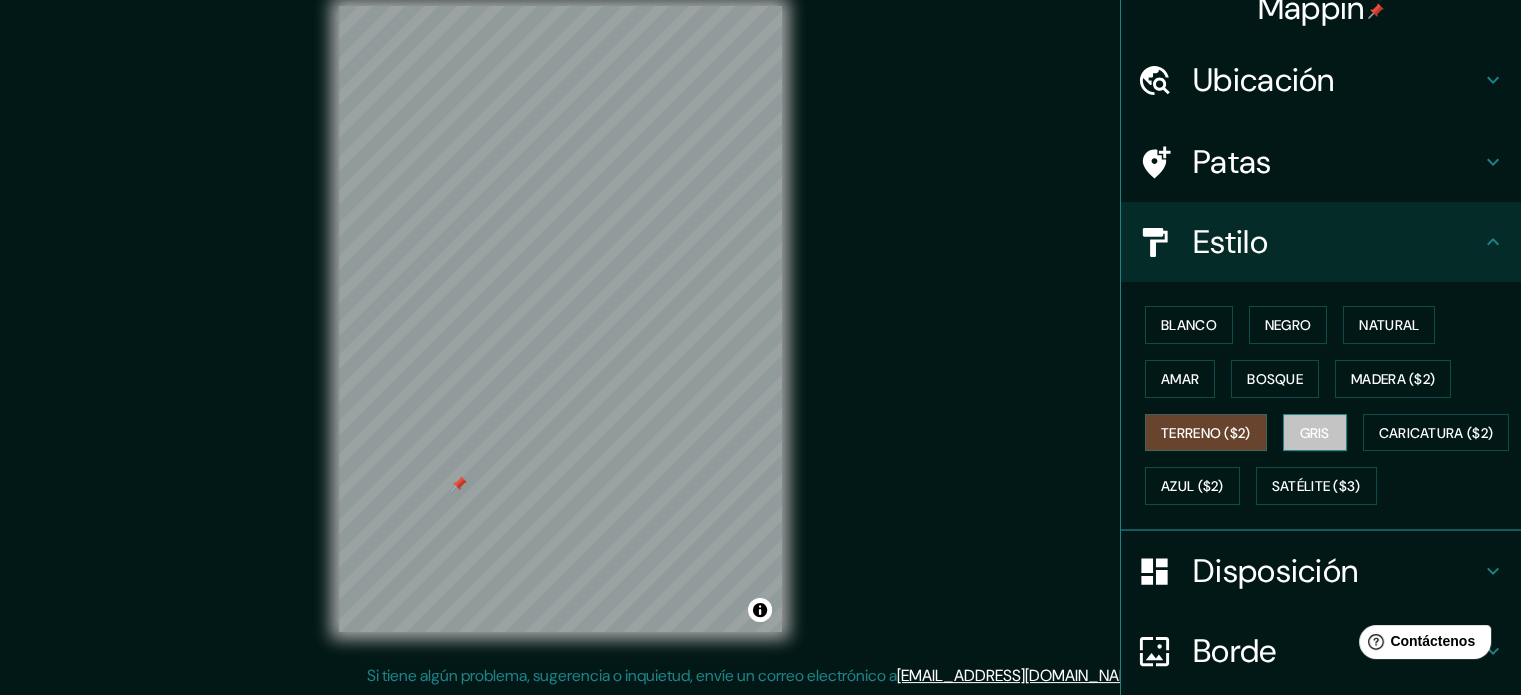 click on "Gris" at bounding box center [1315, 433] 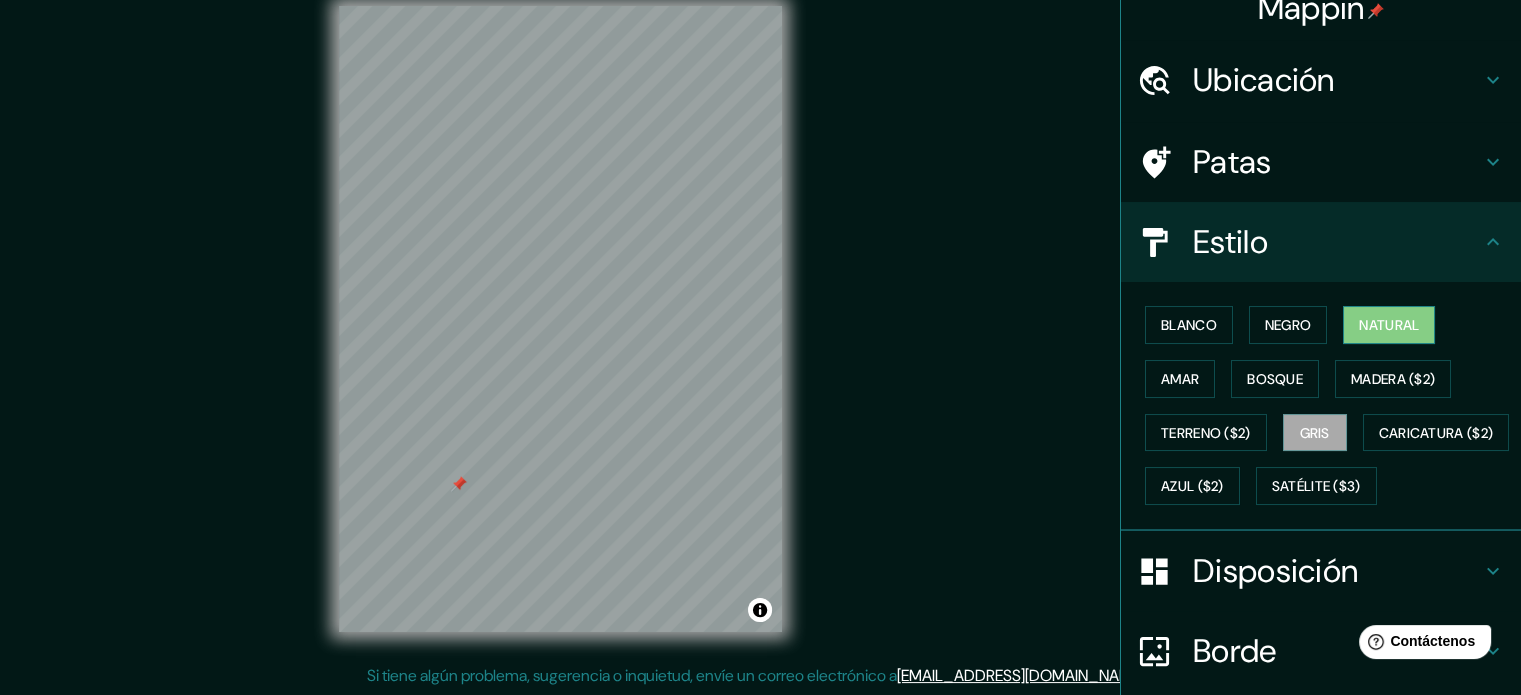 click on "Natural" at bounding box center (1389, 325) 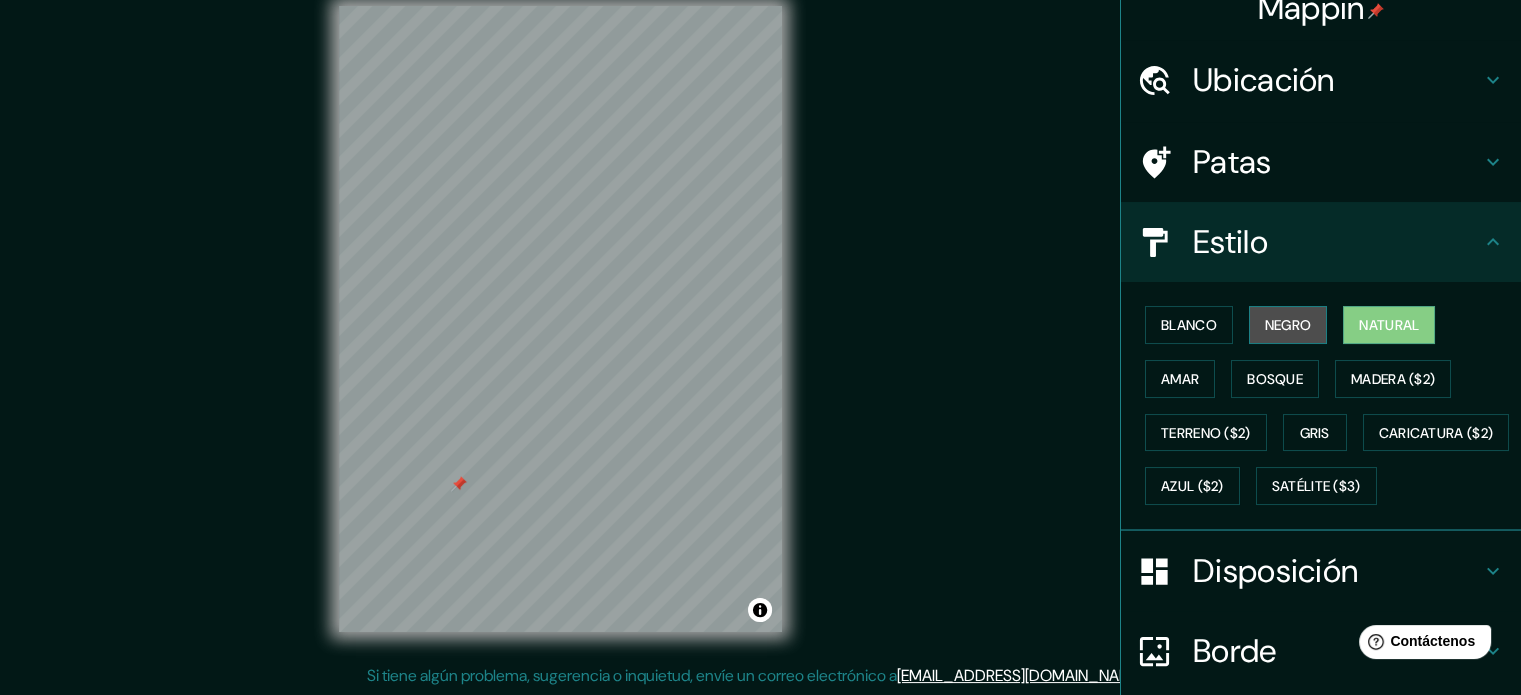 click on "Negro" at bounding box center [1288, 325] 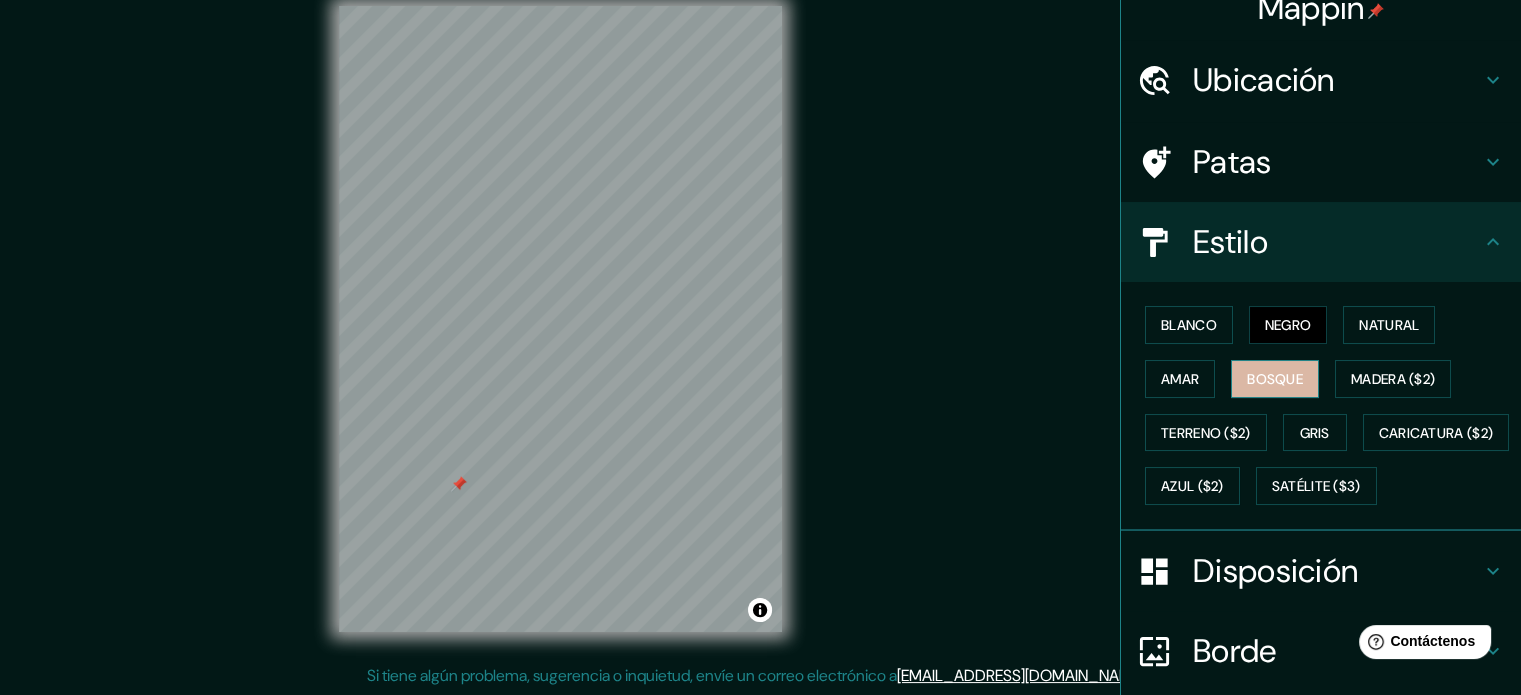 click on "Bosque" at bounding box center (1275, 379) 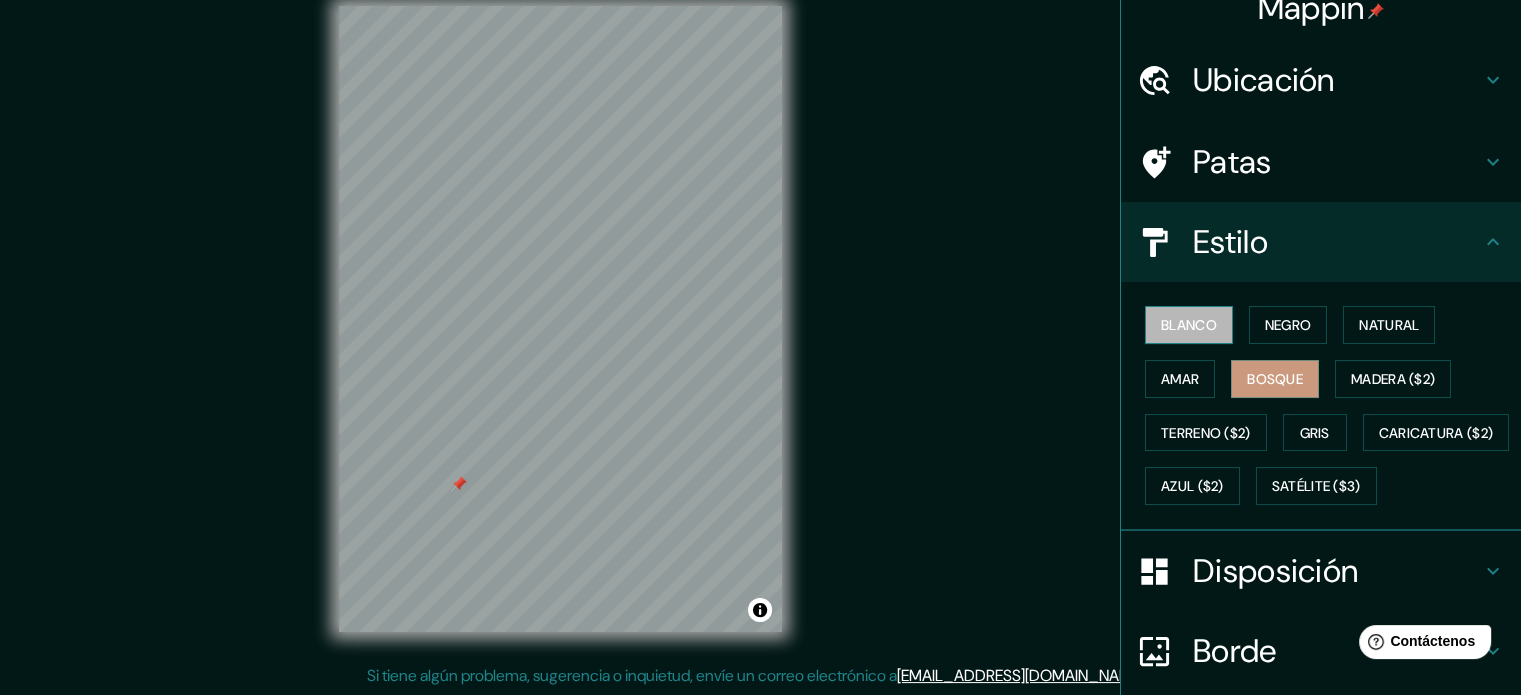 click on "Blanco" at bounding box center (1189, 325) 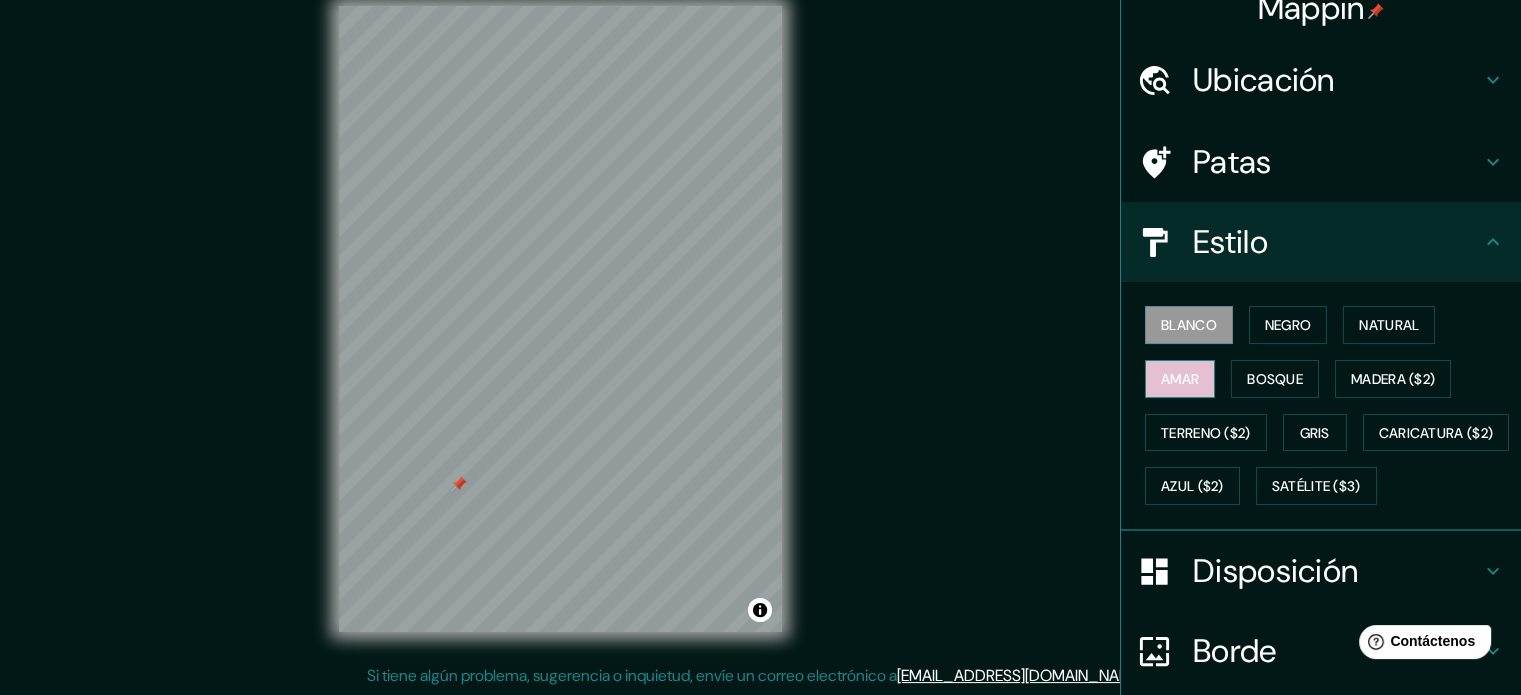 click on "Amar" at bounding box center [1180, 379] 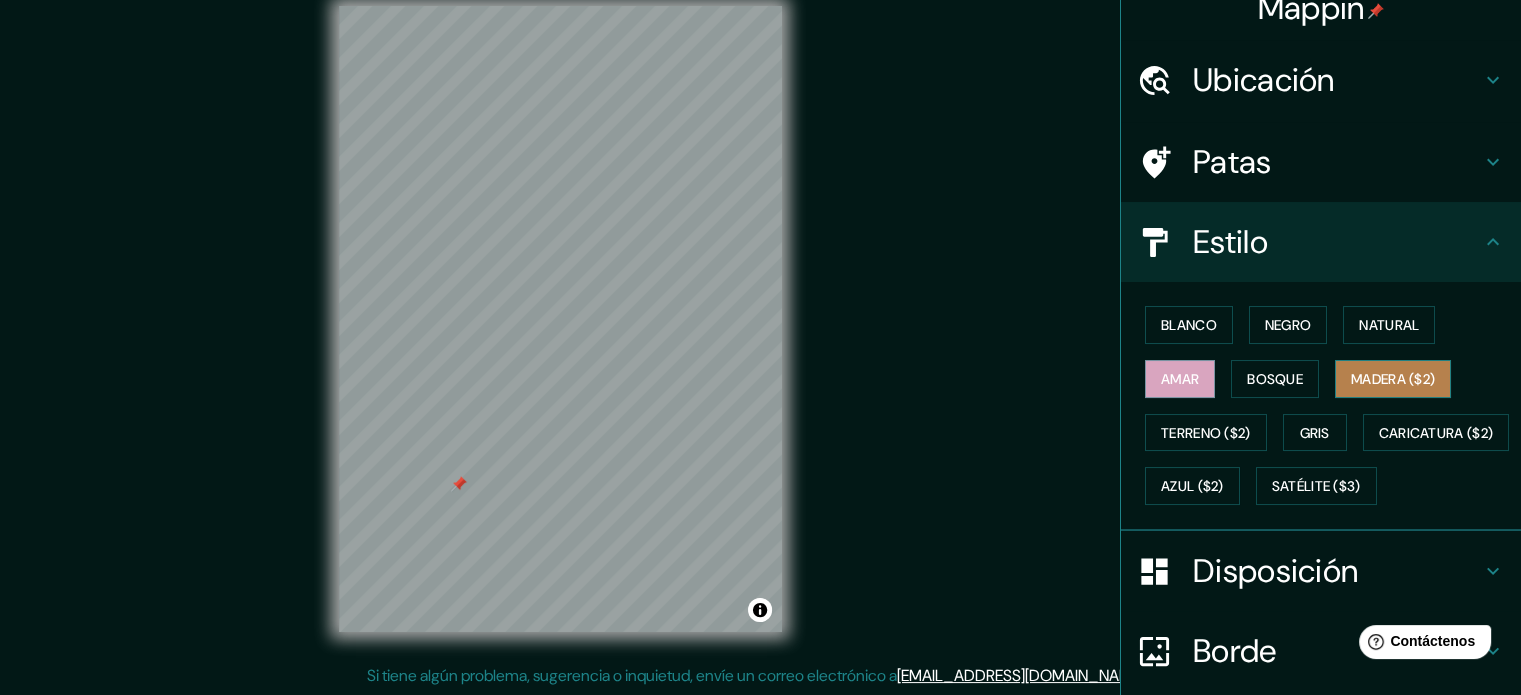 click on "Madera ($2)" at bounding box center (1393, 379) 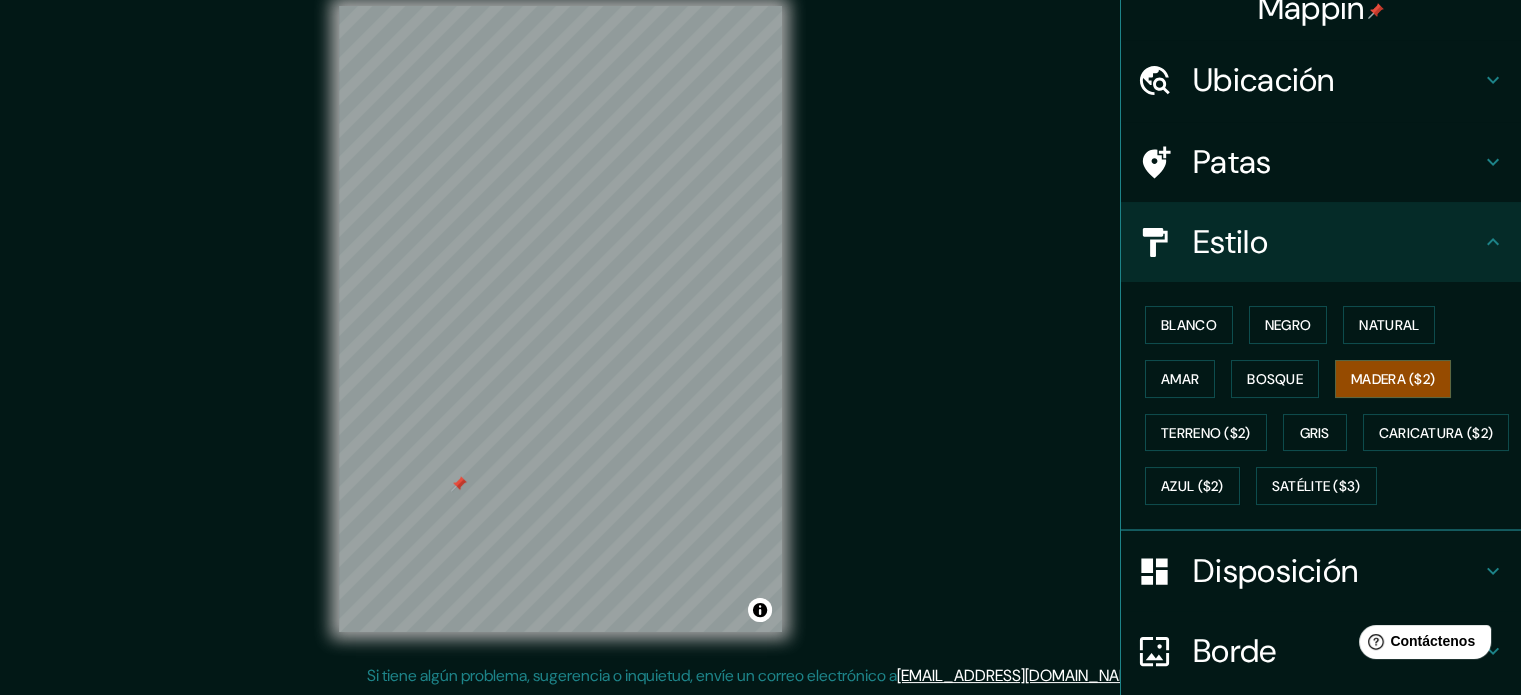 click on "Blanco Negro Natural Amar Bosque Madera ($2) Terreno ($2) Gris Caricatura ($2) Azul ($2) Satélite ($3)" at bounding box center [1329, 405] 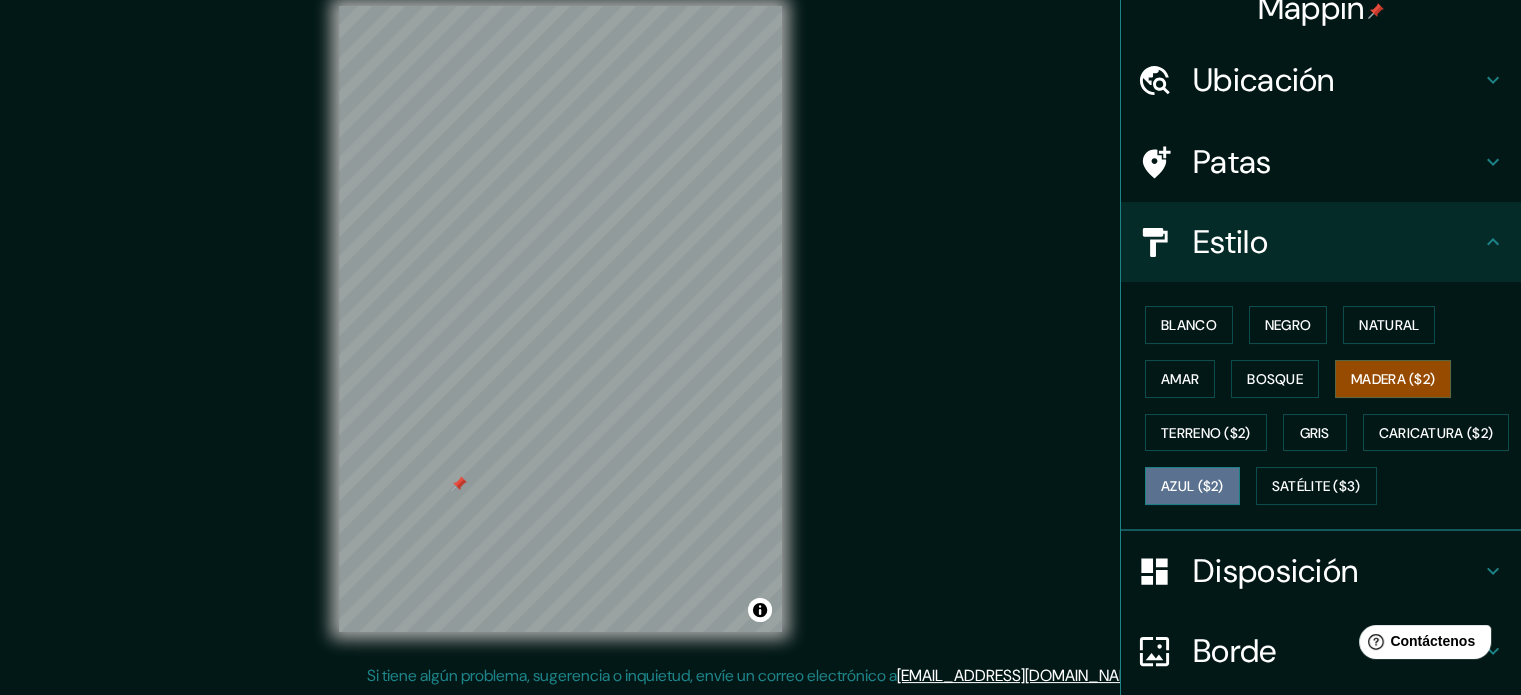 click on "Azul ($2)" at bounding box center [1192, 487] 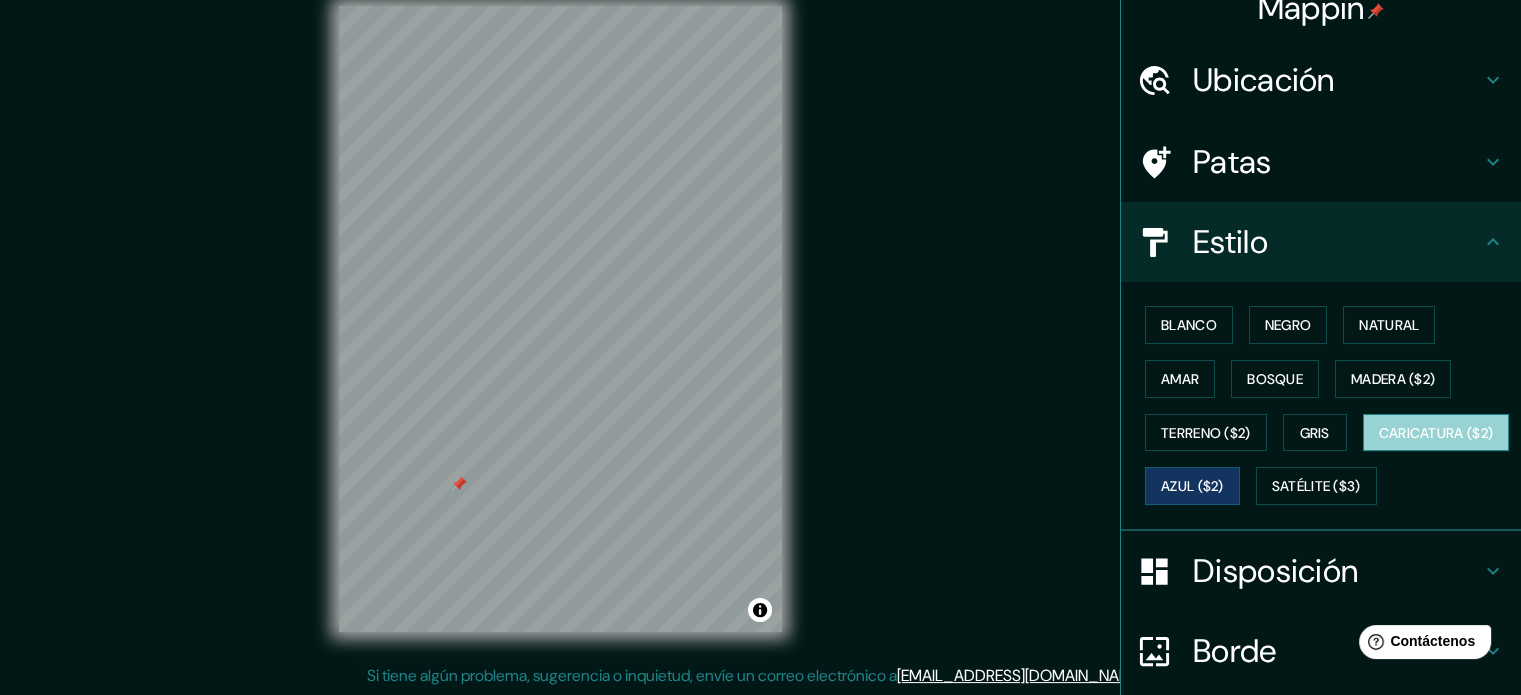 click on "Caricatura ($2)" at bounding box center [1436, 433] 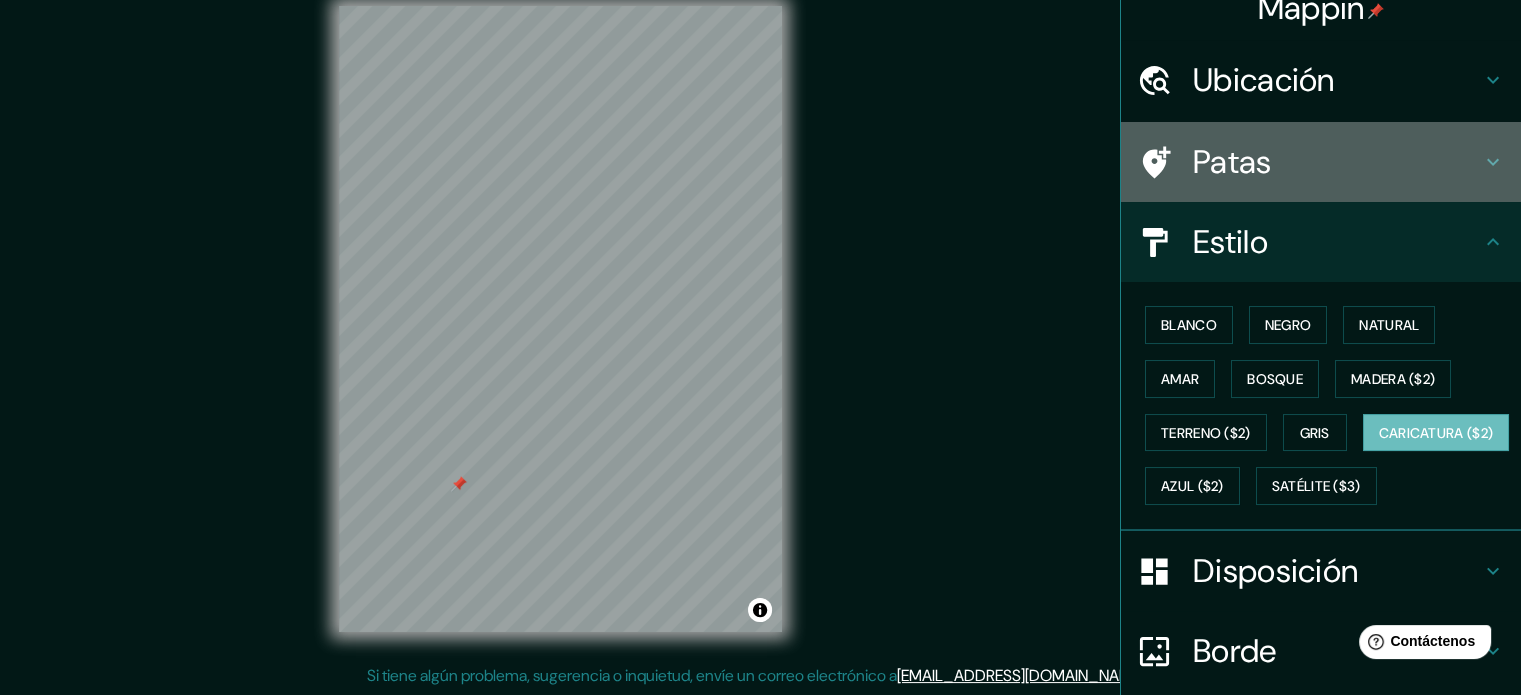 click on "Patas" at bounding box center [1321, 162] 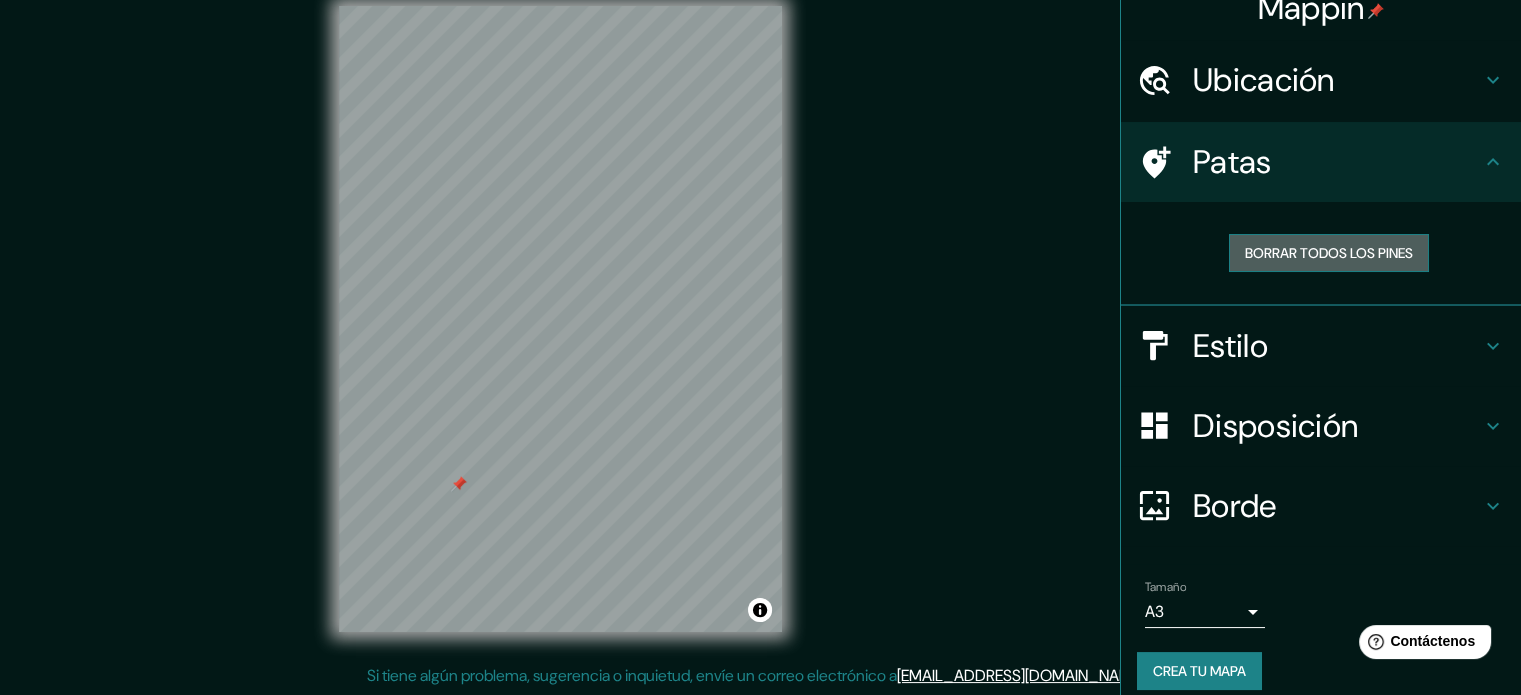 click on "Borrar todos los pines" at bounding box center [1329, 253] 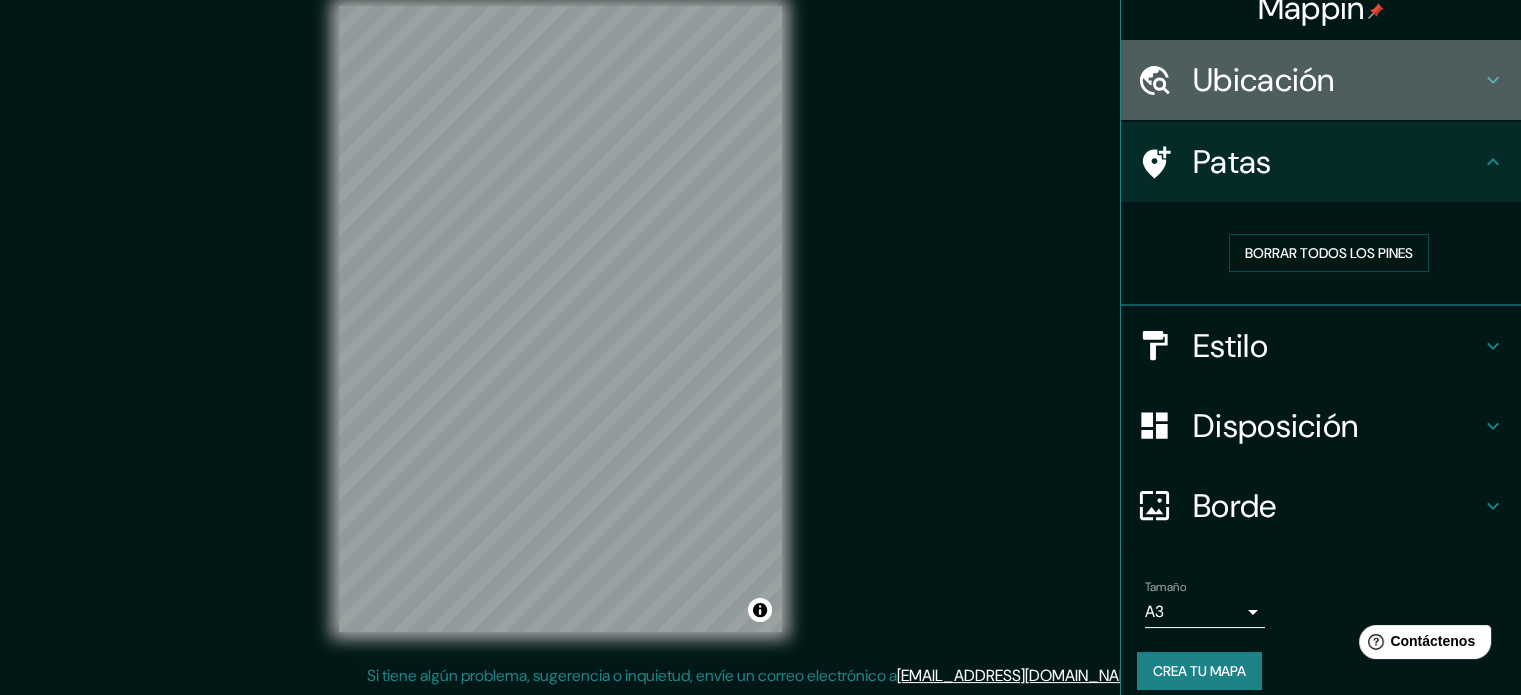 click on "Ubicación" at bounding box center [1264, 80] 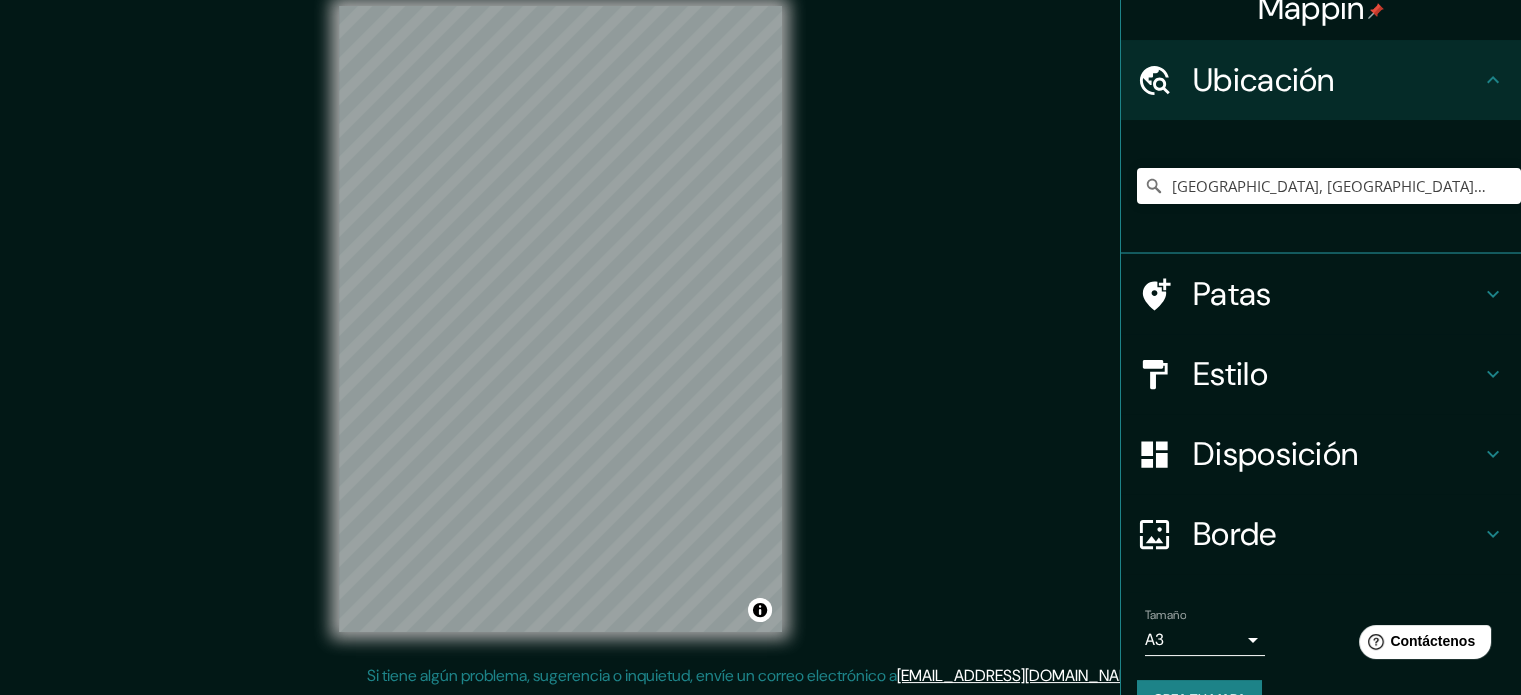 click on "Ubicación" at bounding box center (1264, 80) 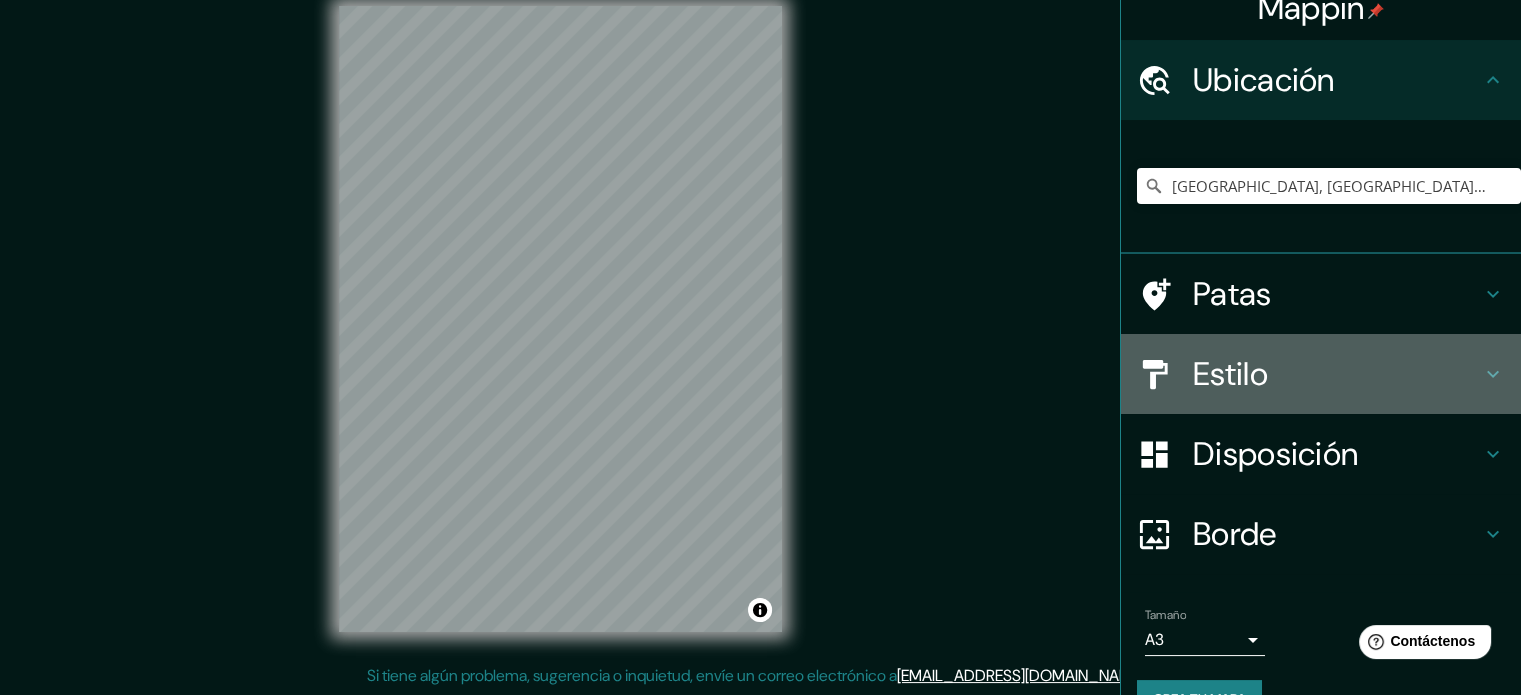 click on "Estilo" at bounding box center (1337, 374) 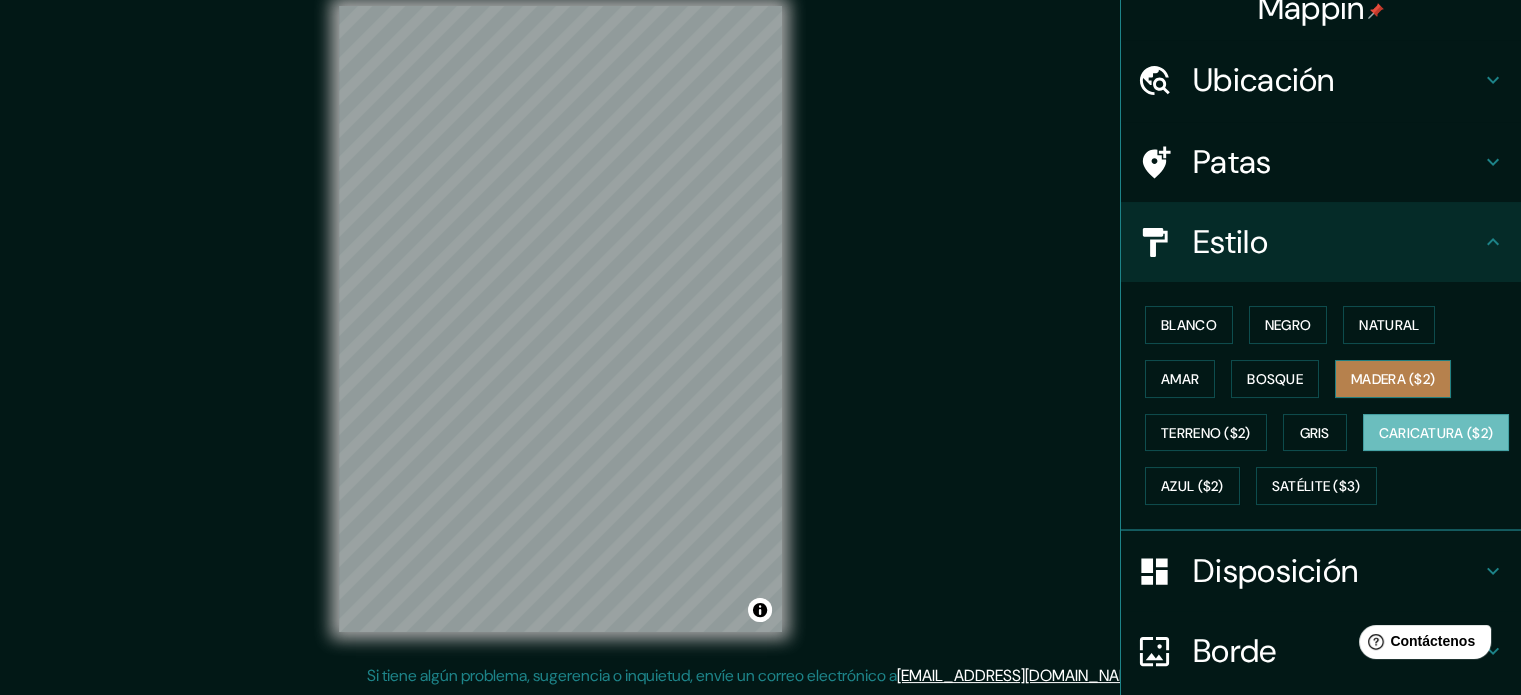 click on "Madera ($2)" at bounding box center (1393, 379) 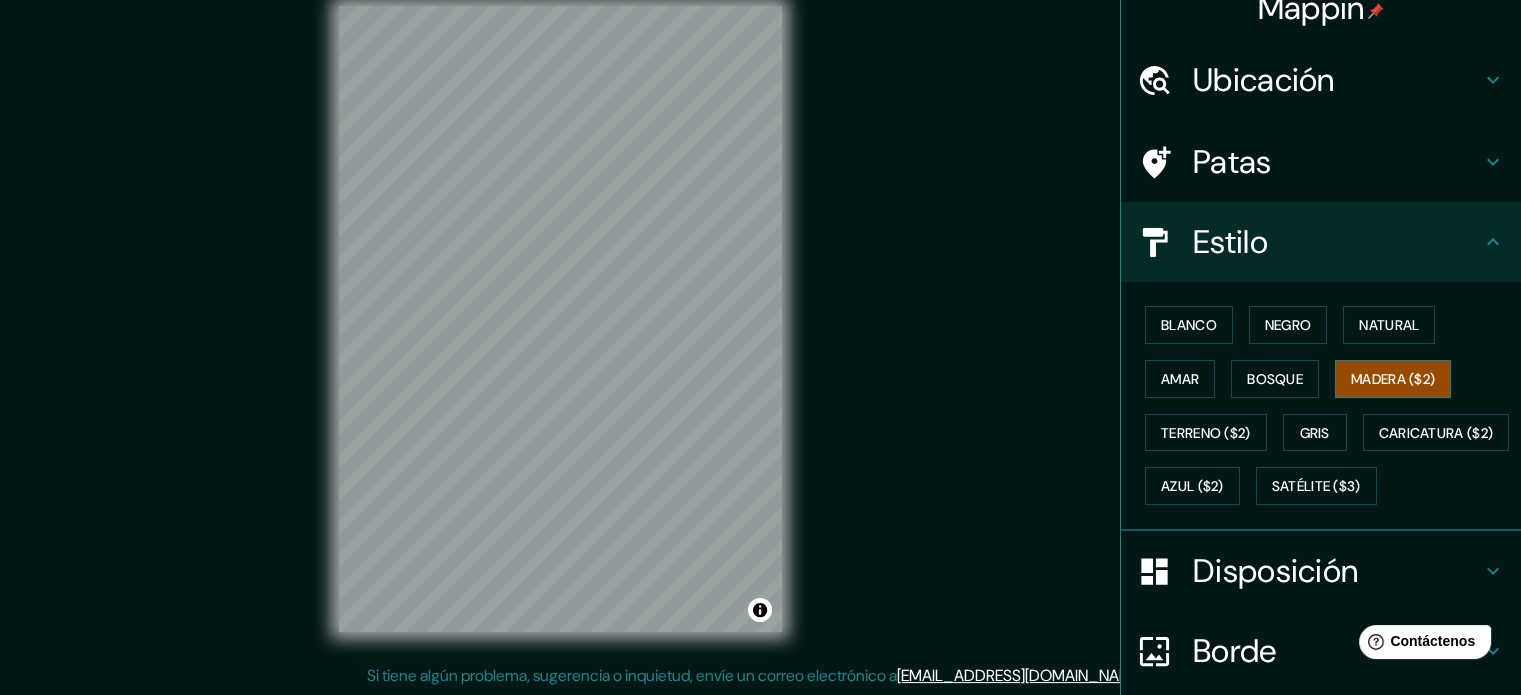 type 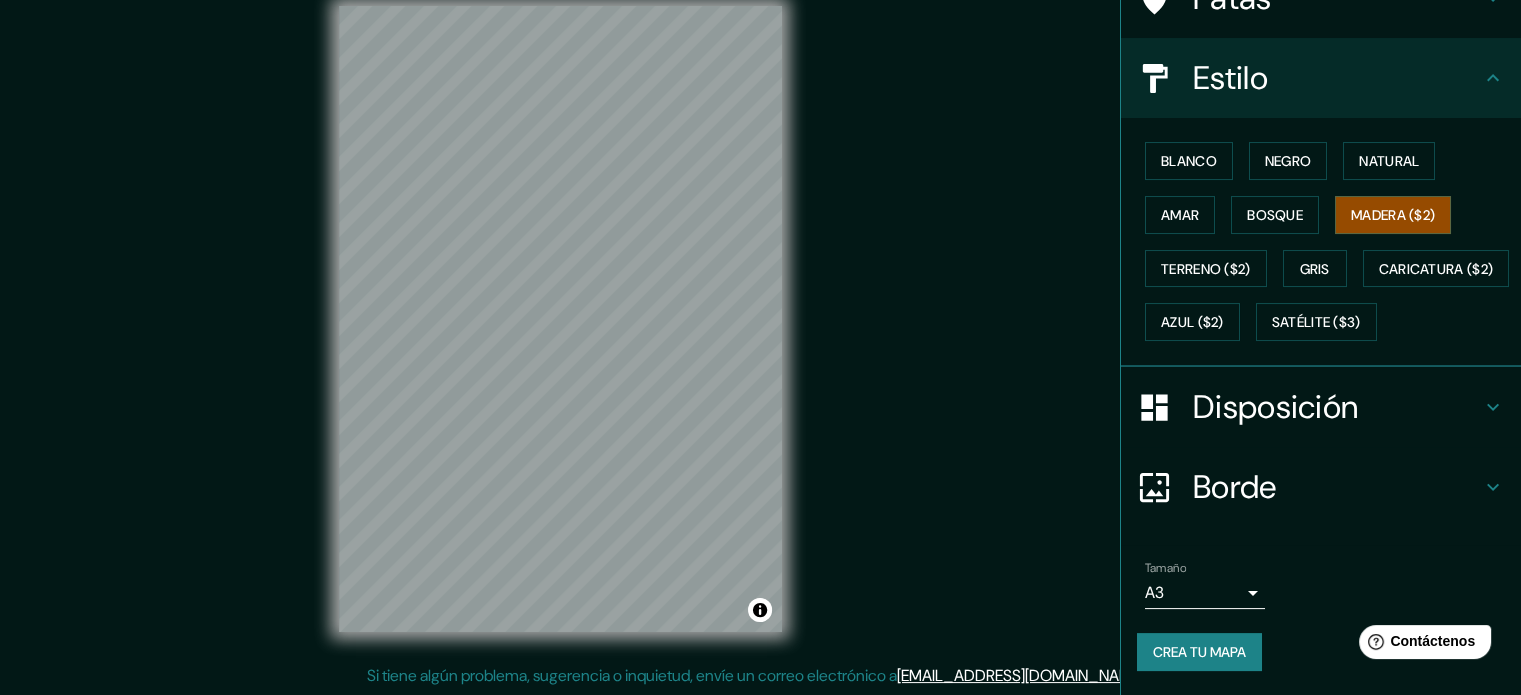 scroll, scrollTop: 236, scrollLeft: 0, axis: vertical 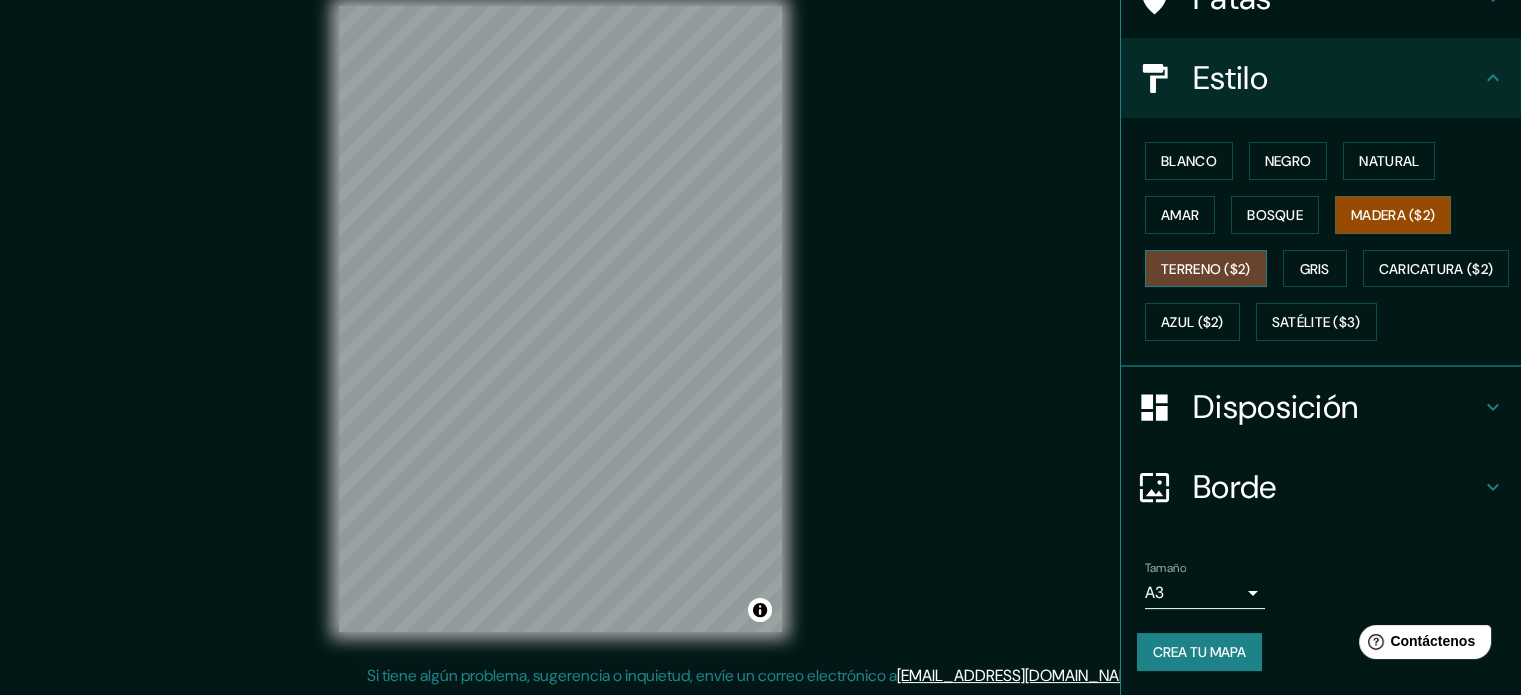 click on "Terreno ($2)" at bounding box center [1206, 269] 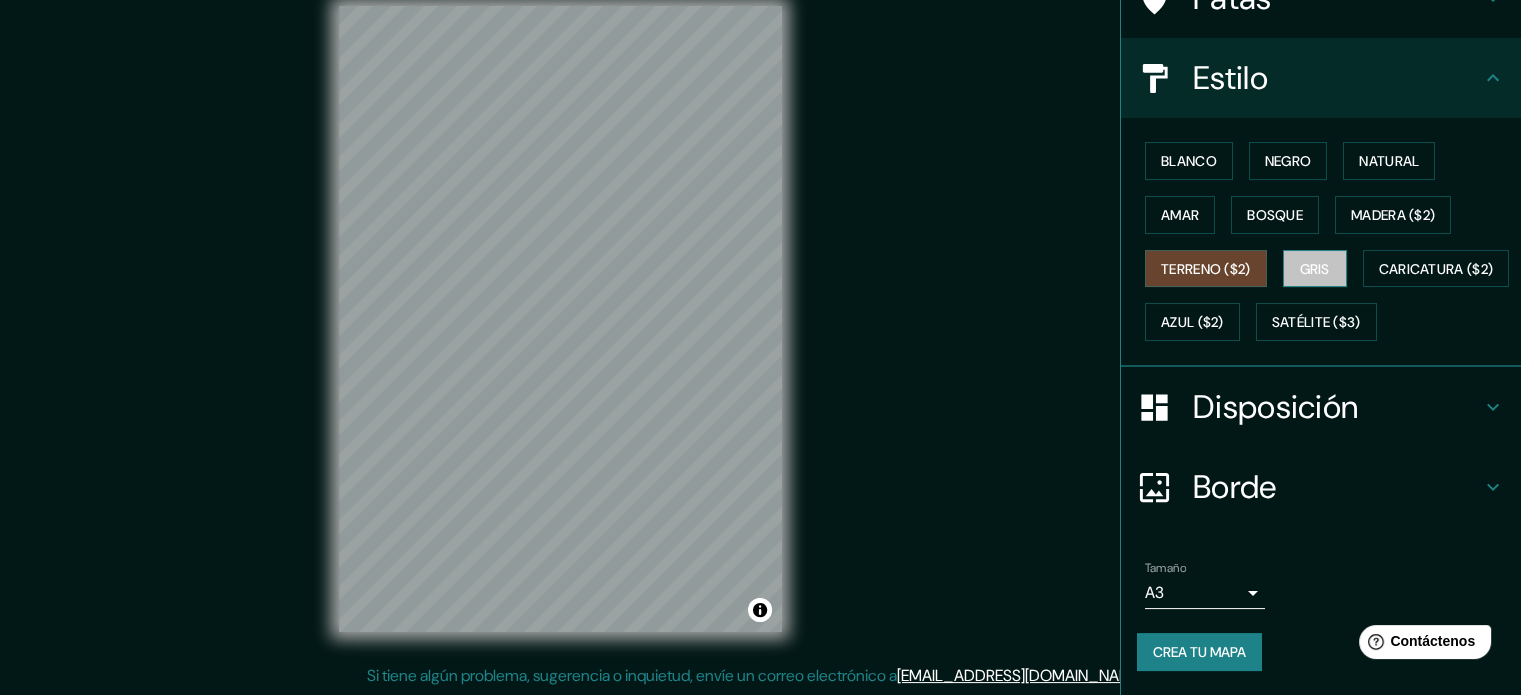 click on "Gris" at bounding box center (1315, 269) 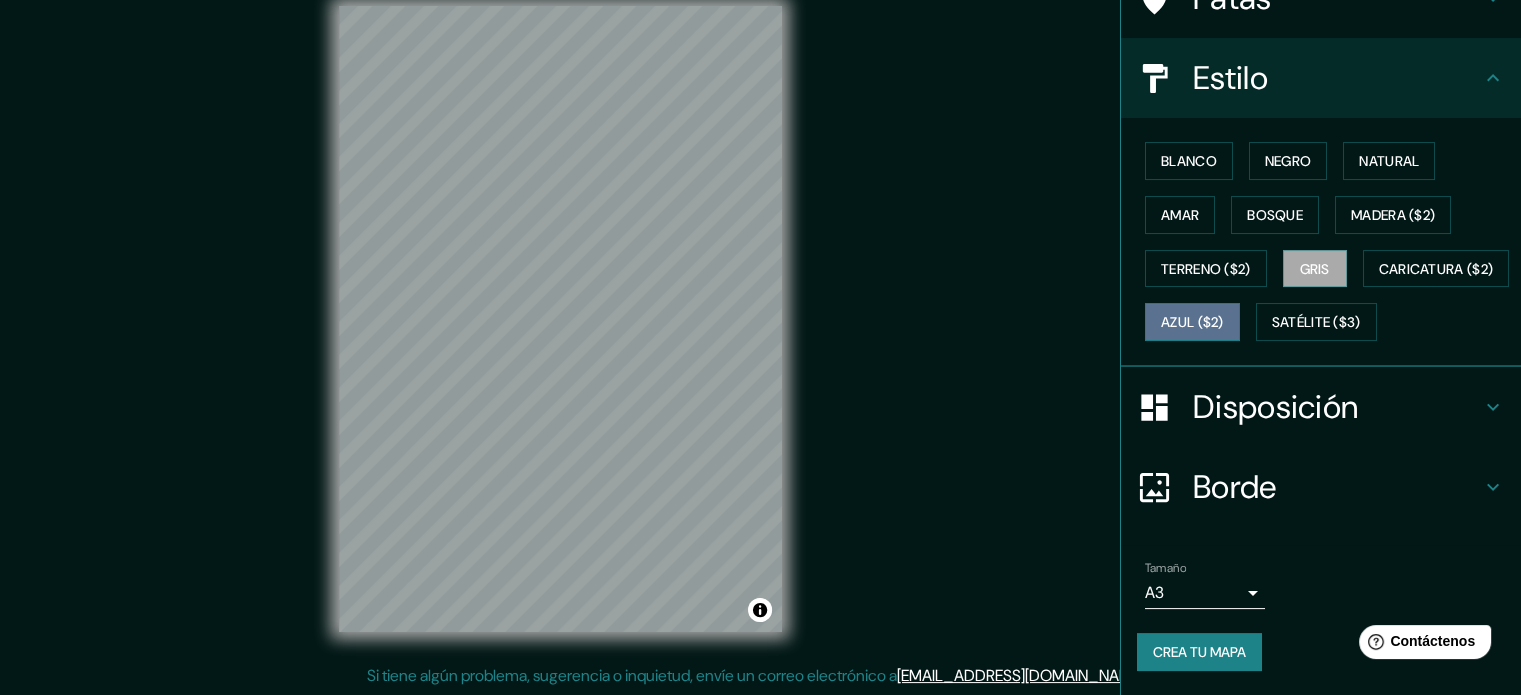 click on "Azul ($2)" at bounding box center [1192, 323] 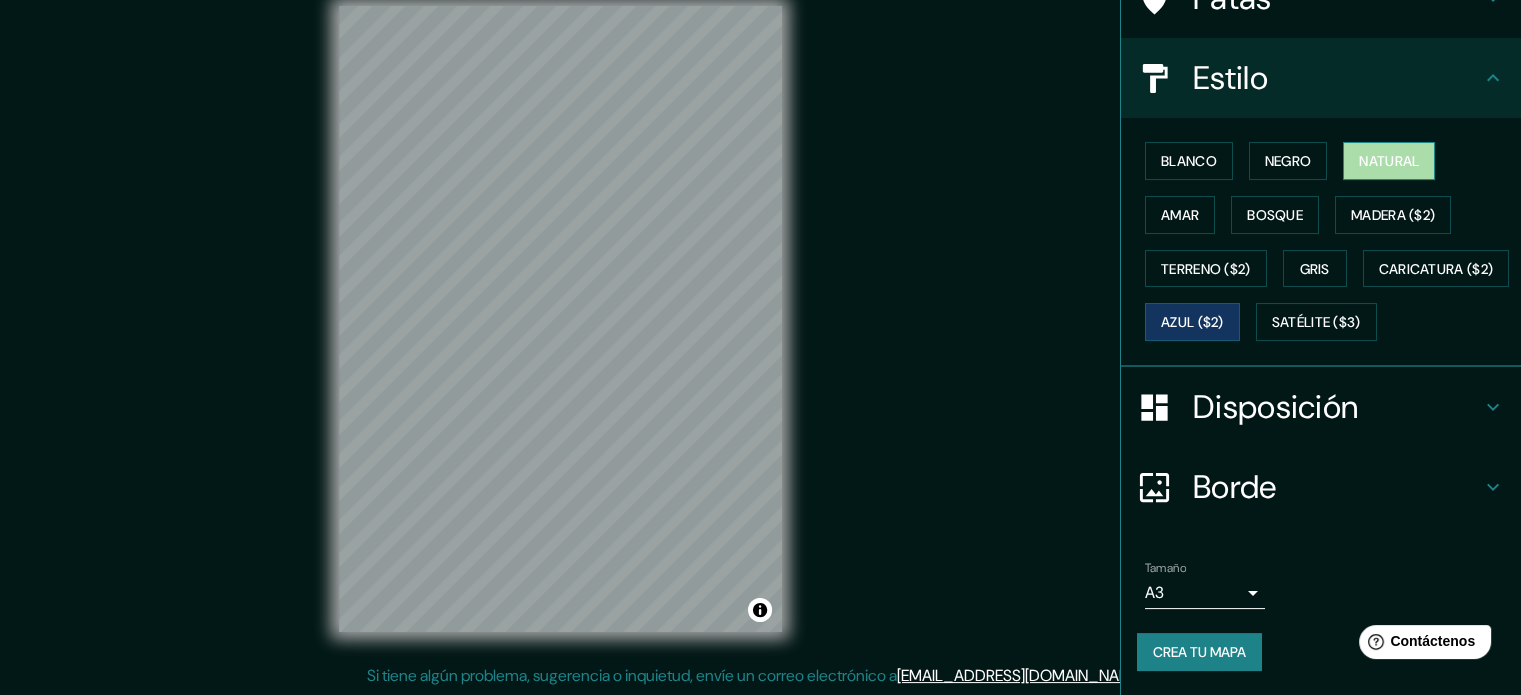 click on "Natural" at bounding box center (1389, 161) 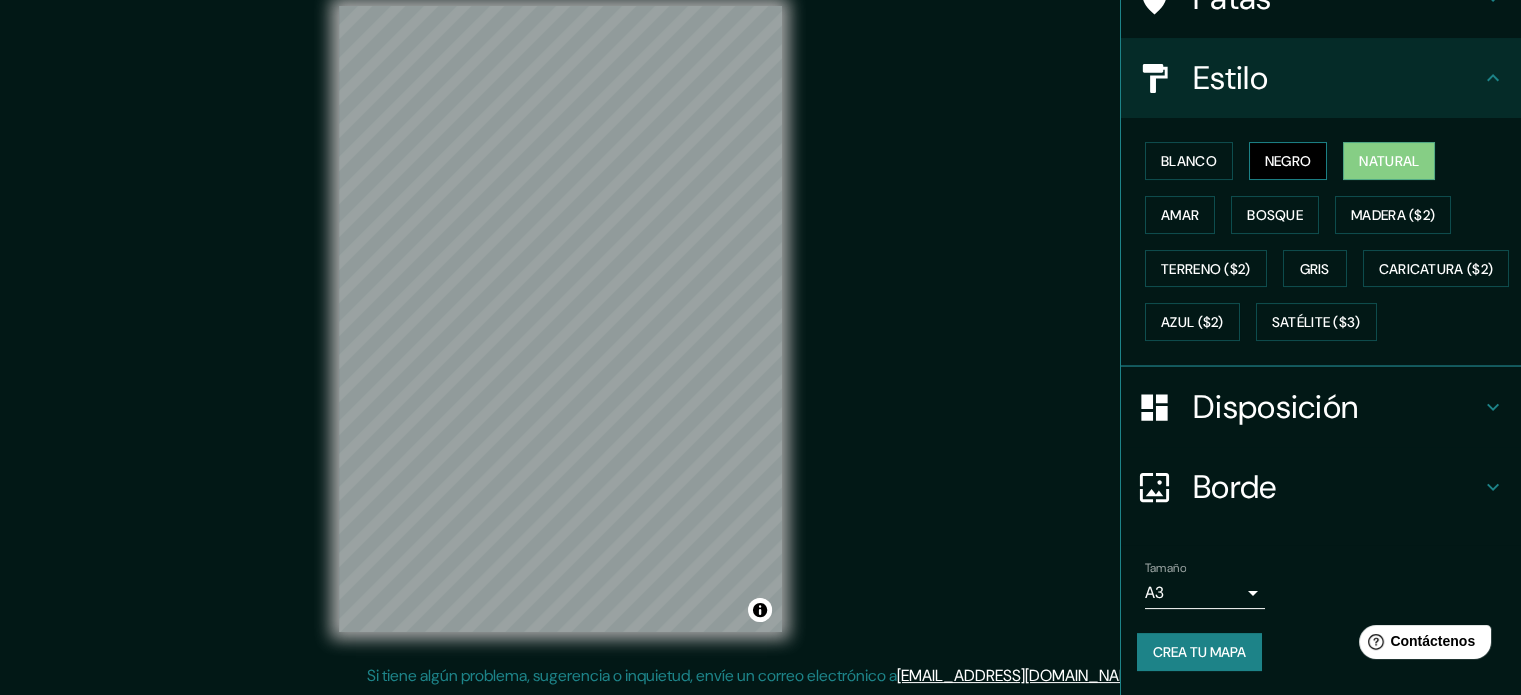 click on "Negro" at bounding box center (1288, 161) 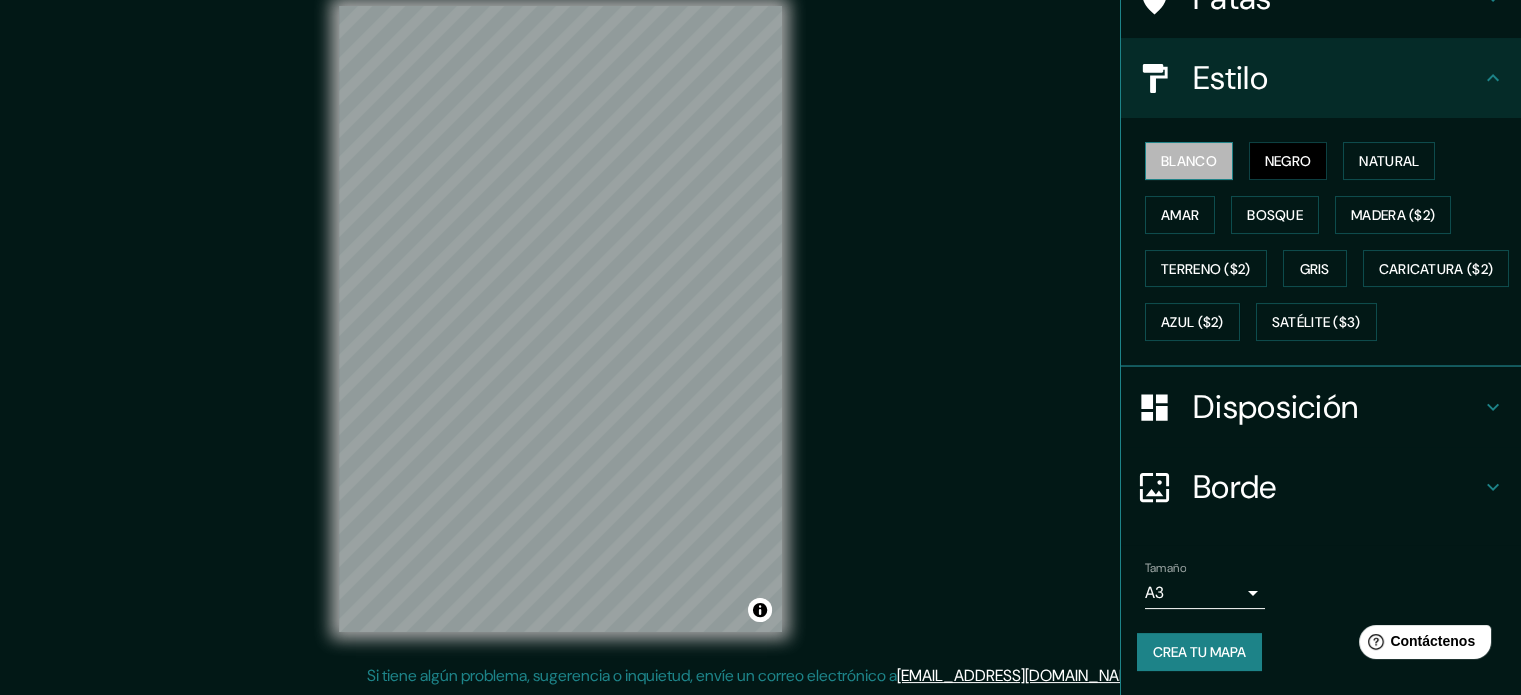 click on "Blanco" at bounding box center (1189, 161) 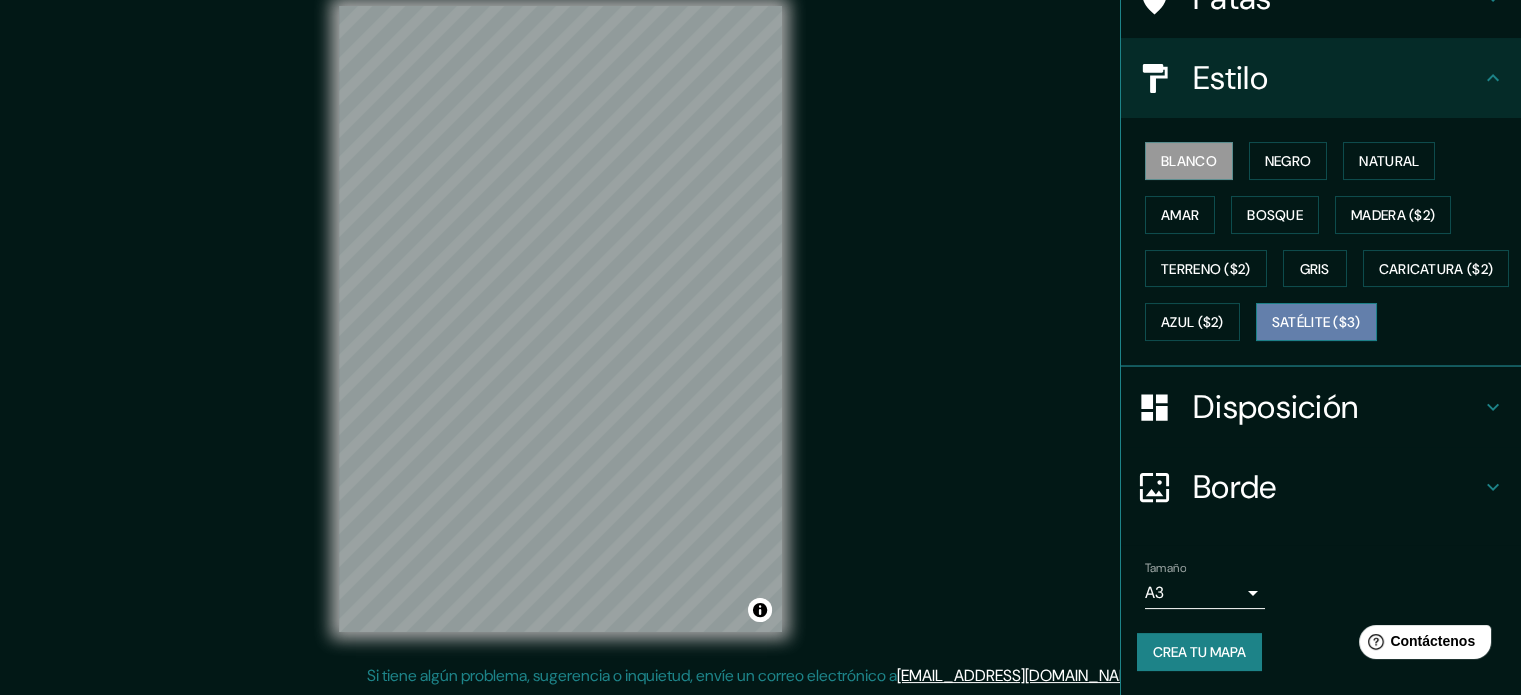 click on "Satélite ($3)" at bounding box center [1316, 323] 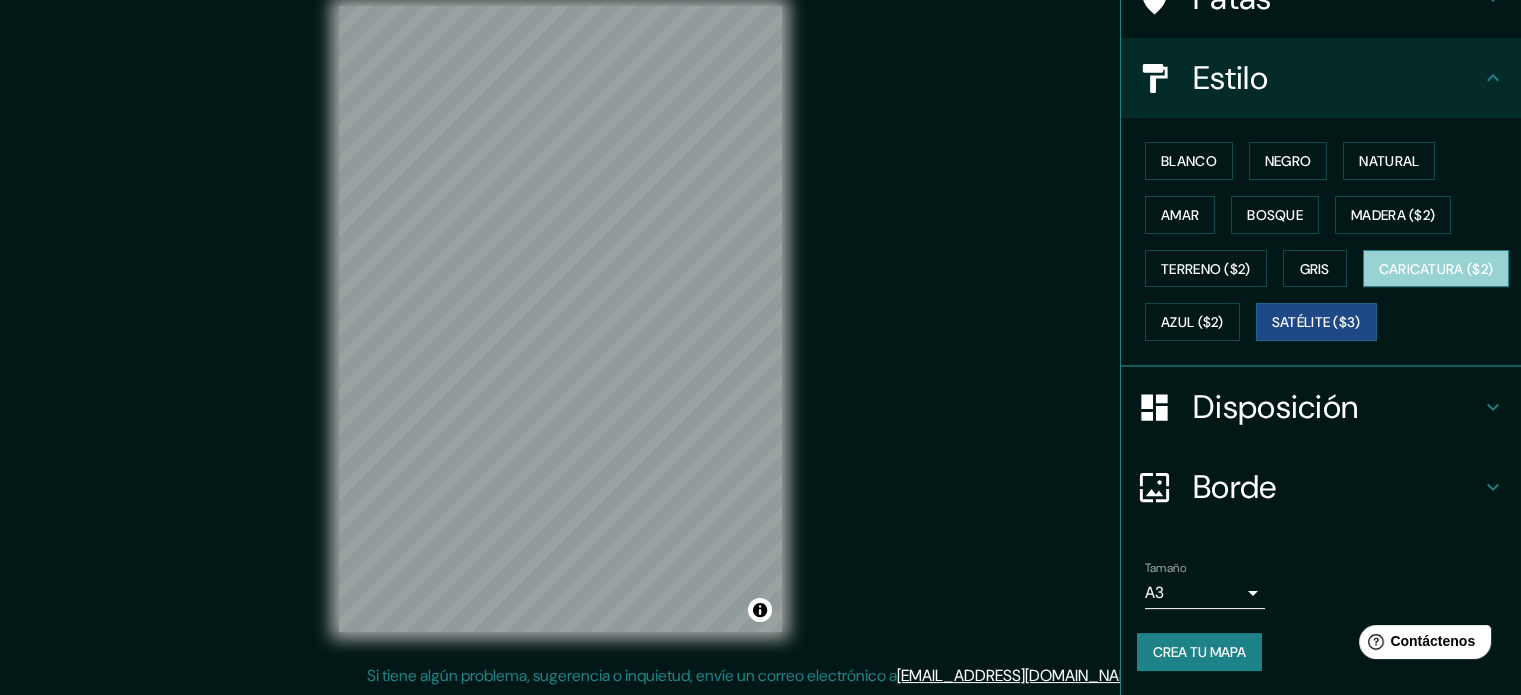 click on "Caricatura ($2)" at bounding box center (1436, 269) 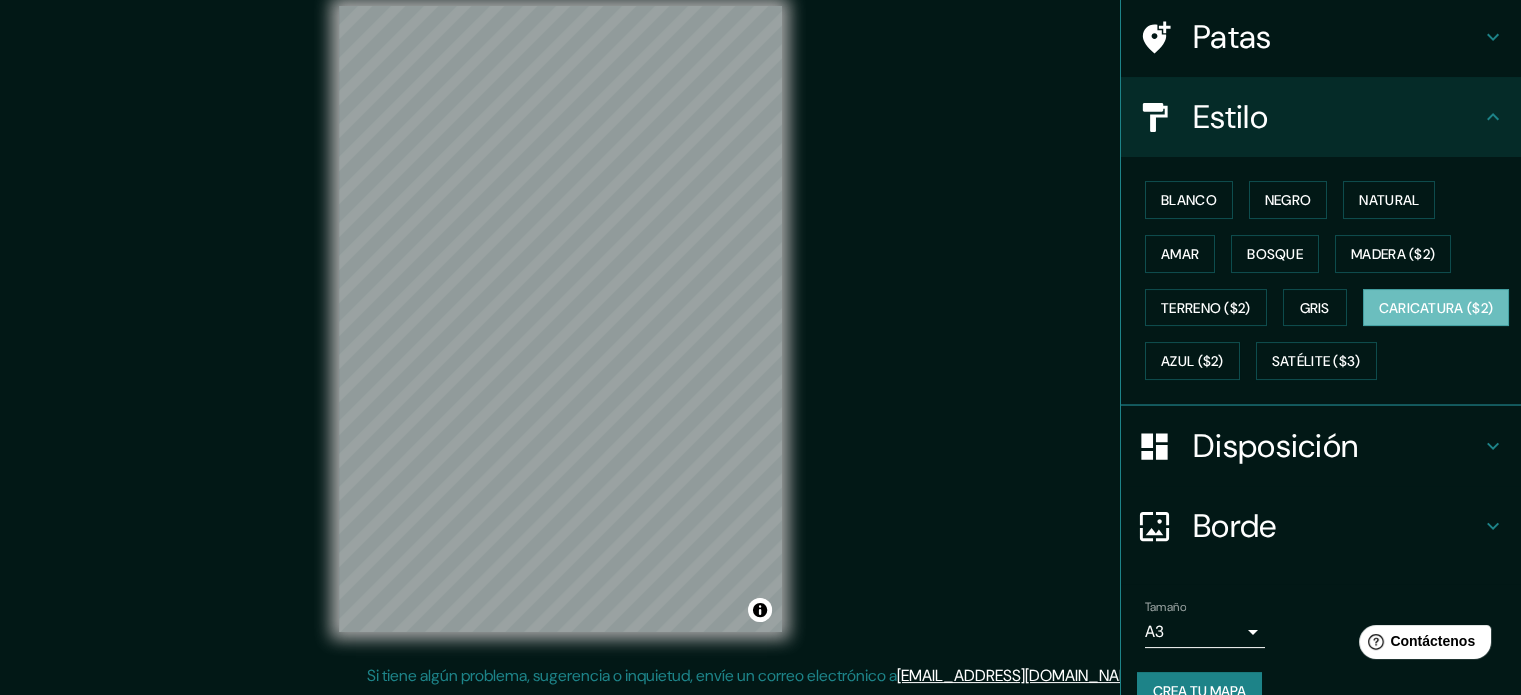 scroll, scrollTop: 236, scrollLeft: 0, axis: vertical 